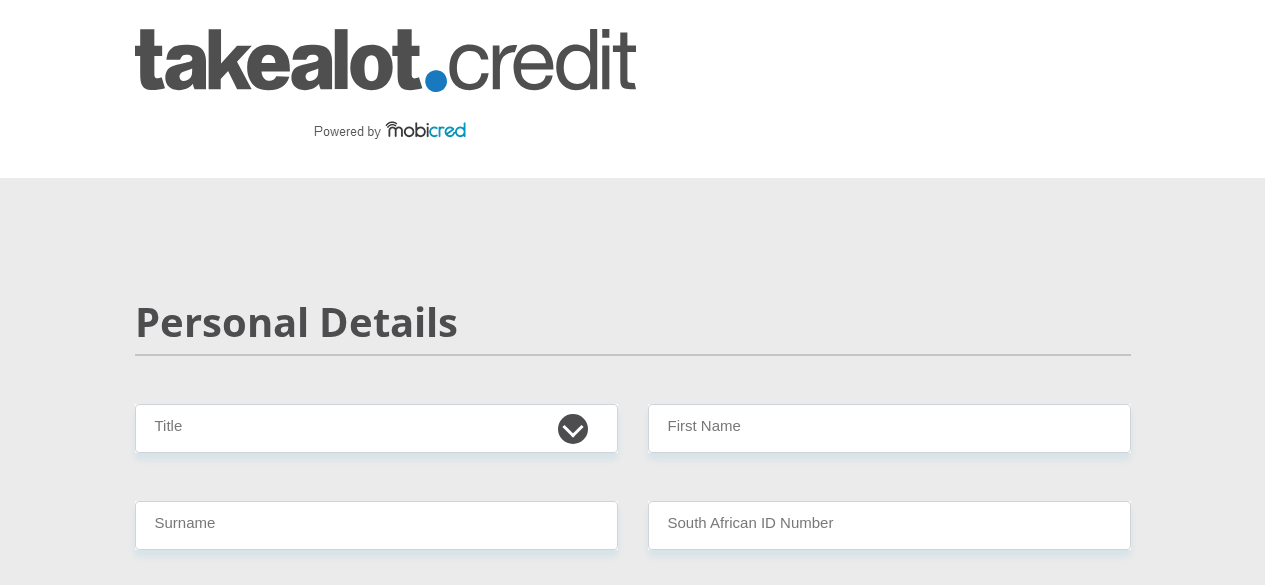 scroll, scrollTop: 0, scrollLeft: 0, axis: both 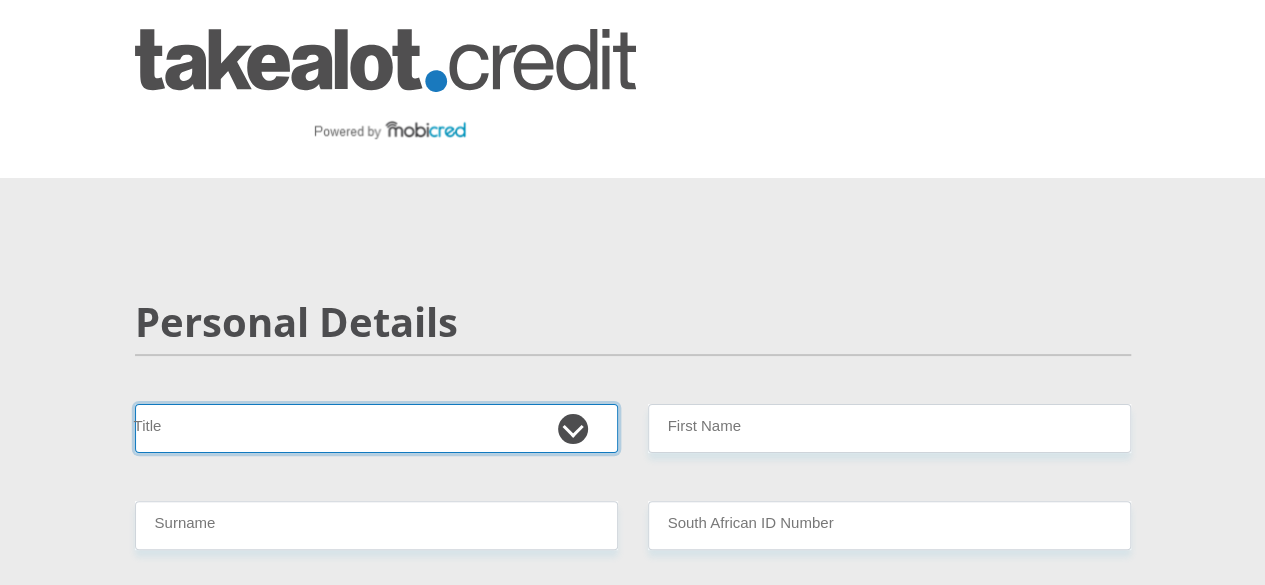 drag, startPoint x: 606, startPoint y: 375, endPoint x: 583, endPoint y: 385, distance: 25.079872 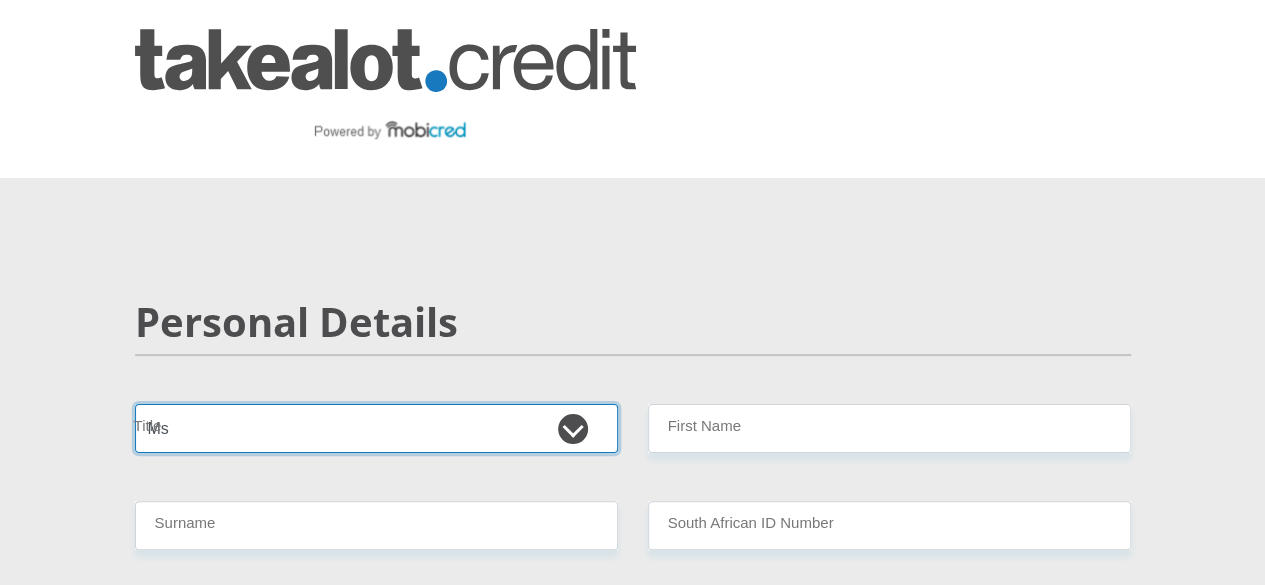 click on "Mr
Ms
Mrs
Dr
Other" at bounding box center [376, 428] 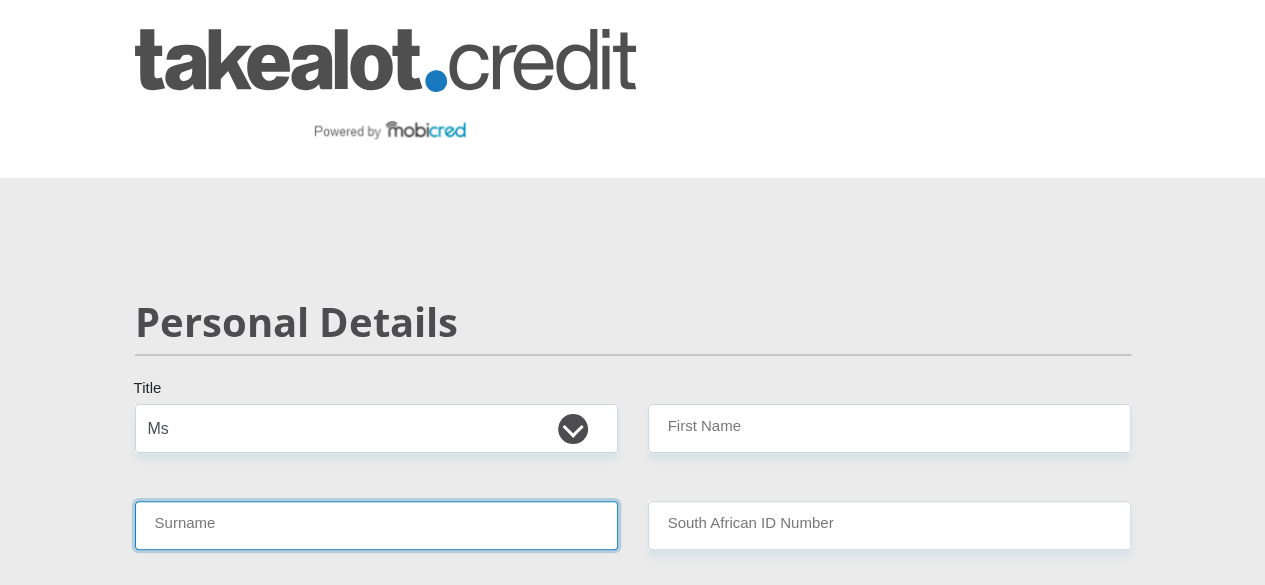 click on "Surname" at bounding box center [376, 525] 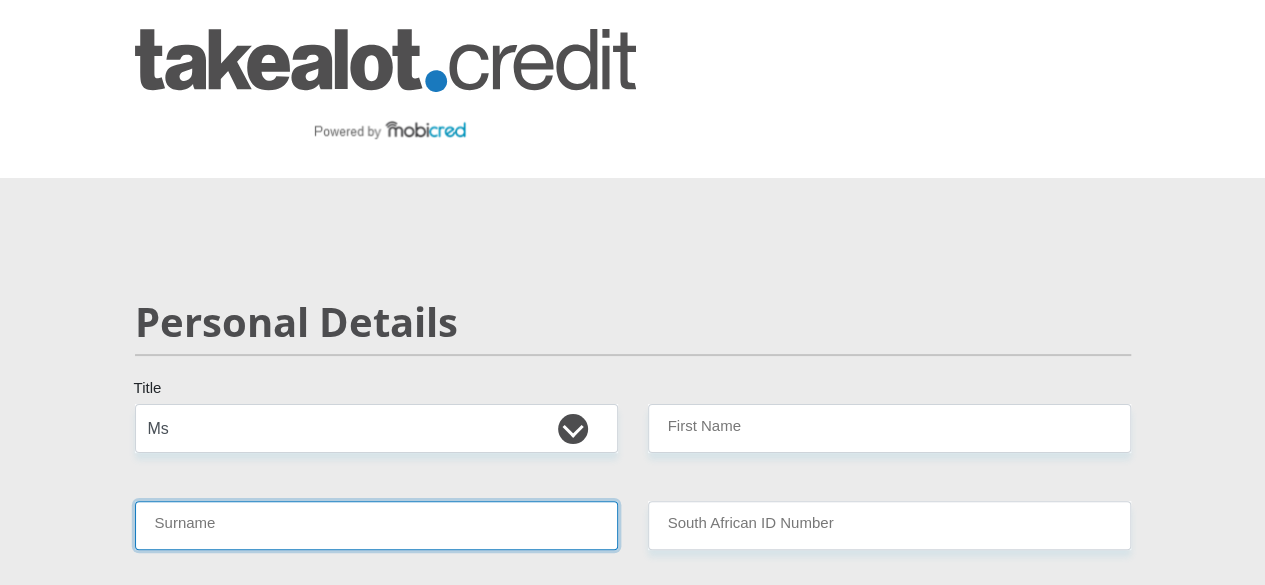 type on "[LAST]" 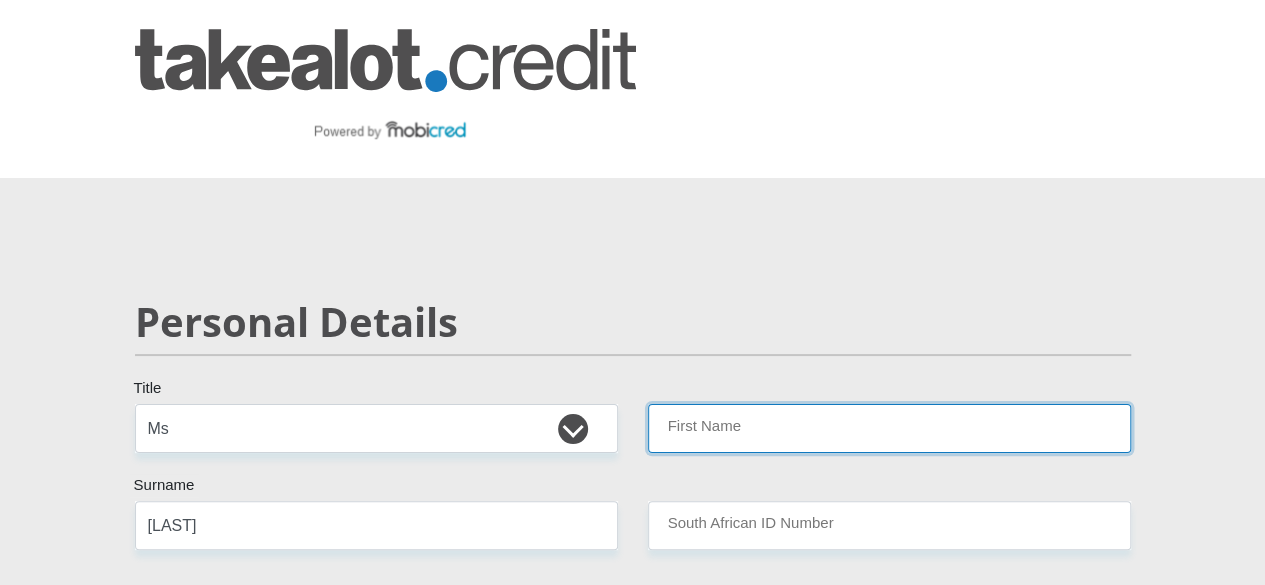 click on "First Name" at bounding box center [889, 428] 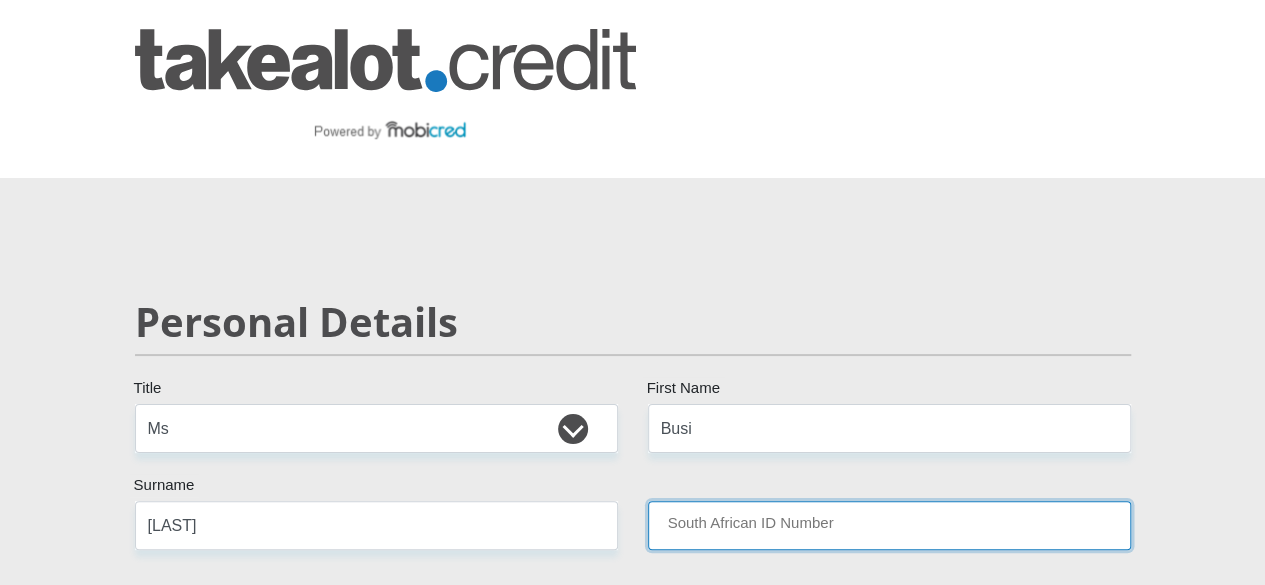 click on "South African ID Number" at bounding box center (889, 525) 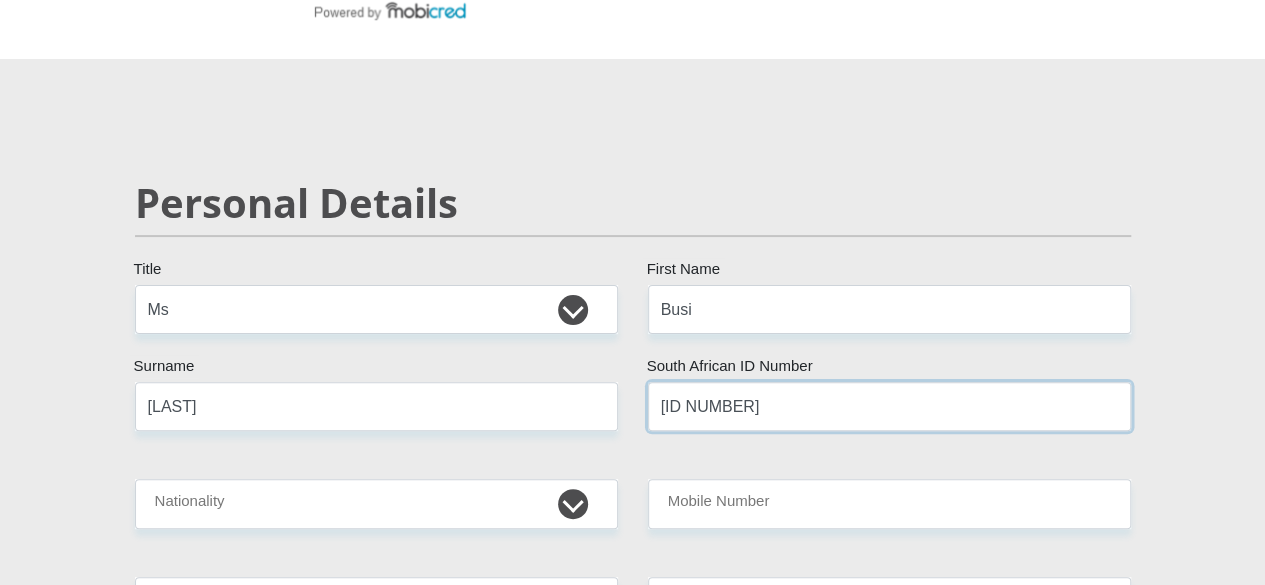 scroll, scrollTop: 200, scrollLeft: 0, axis: vertical 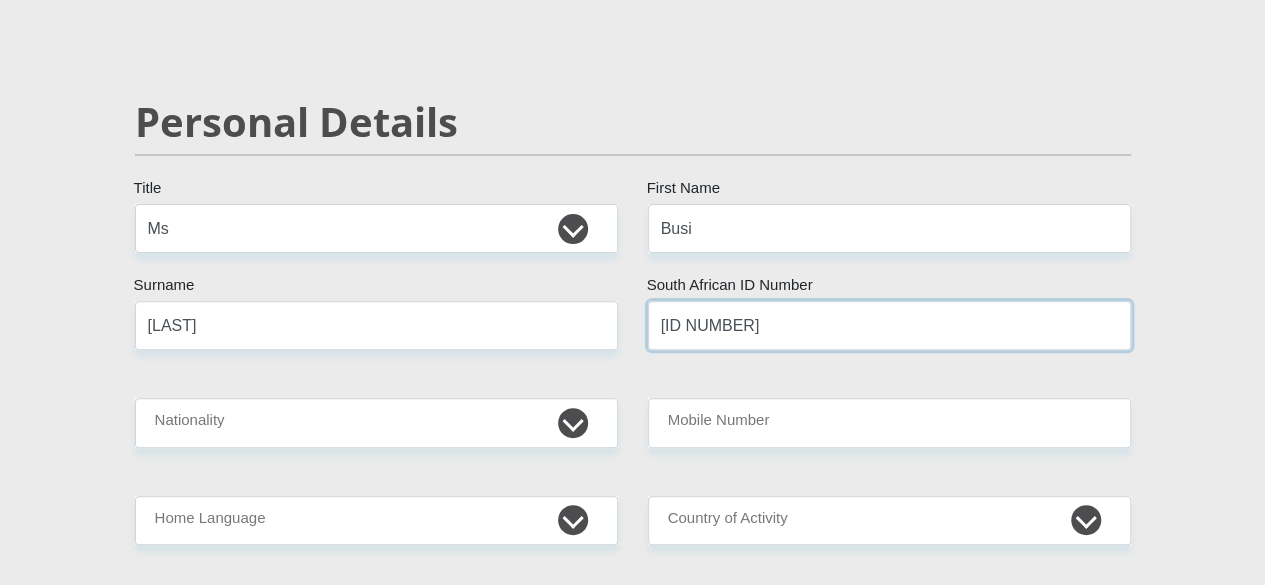type on "[ID NUMBER]" 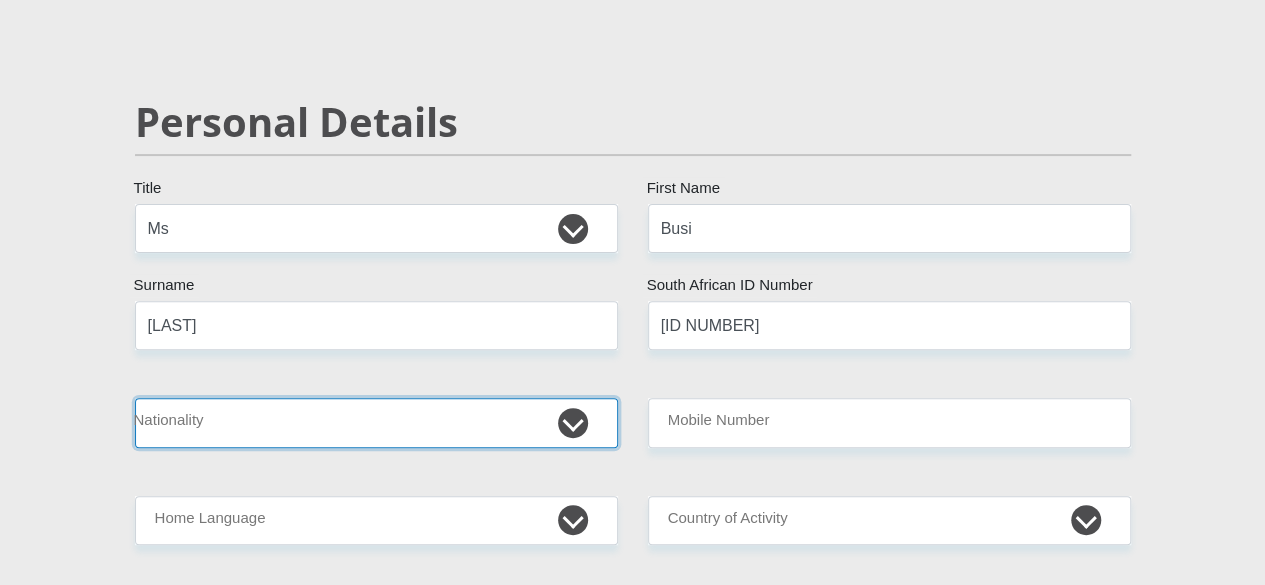 click on "South Africa
Afghanistan
Aland Islands
Albania
Algeria
America Samoa
American Virgin Islands
Andorra
Angola
Anguilla
Antarctica
Antigua and Barbuda
Argentina
Armenia
Aruba
Ascension Island
Australia
Austria
Azerbaijan
Bahamas
Bahrain
Bangladesh
Barbados
Chad" at bounding box center [376, 422] 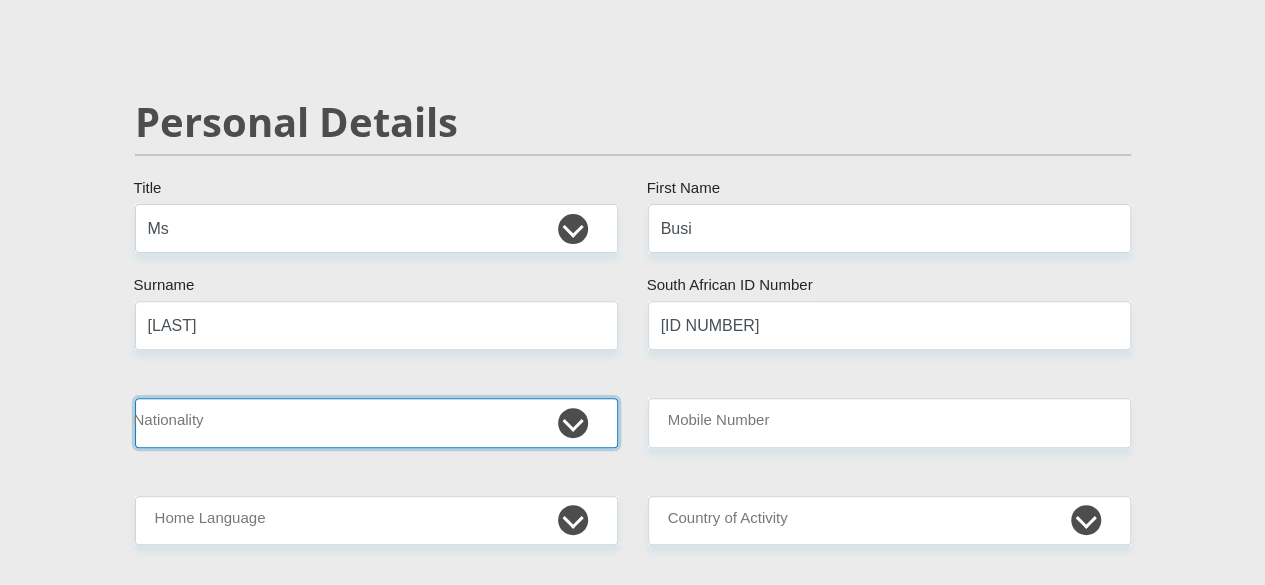 select on "ZAF" 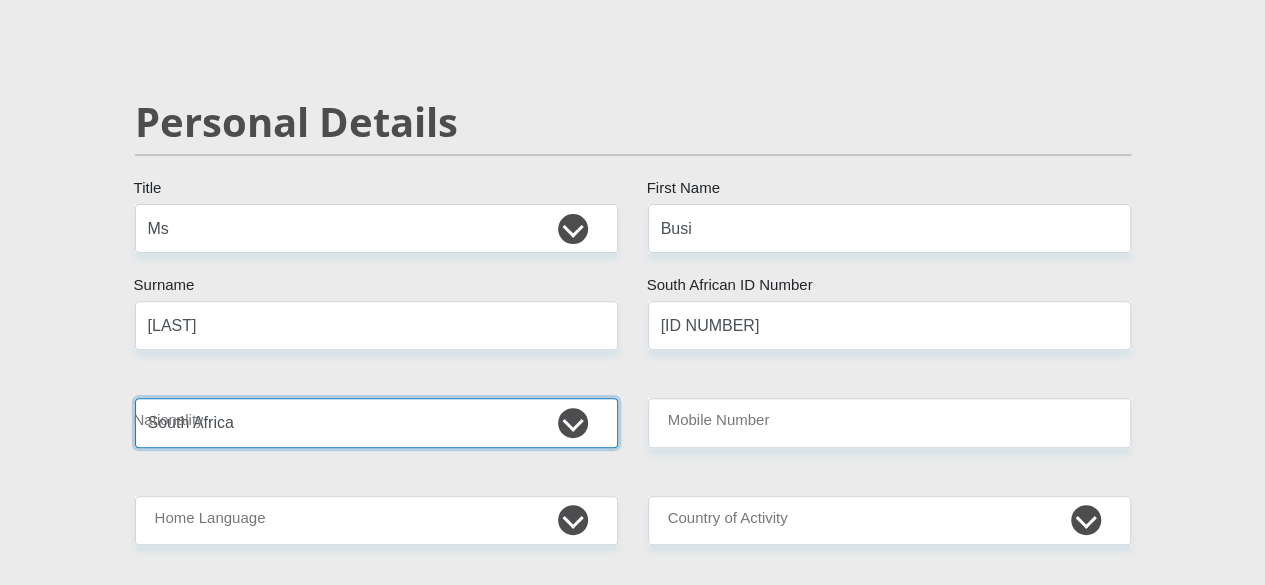 click on "South Africa
Afghanistan
Aland Islands
Albania
Algeria
America Samoa
American Virgin Islands
Andorra
Angola
Anguilla
Antarctica
Antigua and Barbuda
Argentina
Armenia
Aruba
Ascension Island
Australia
Austria
Azerbaijan
Bahamas
Bahrain
Bangladesh
Barbados
Chad" at bounding box center [376, 422] 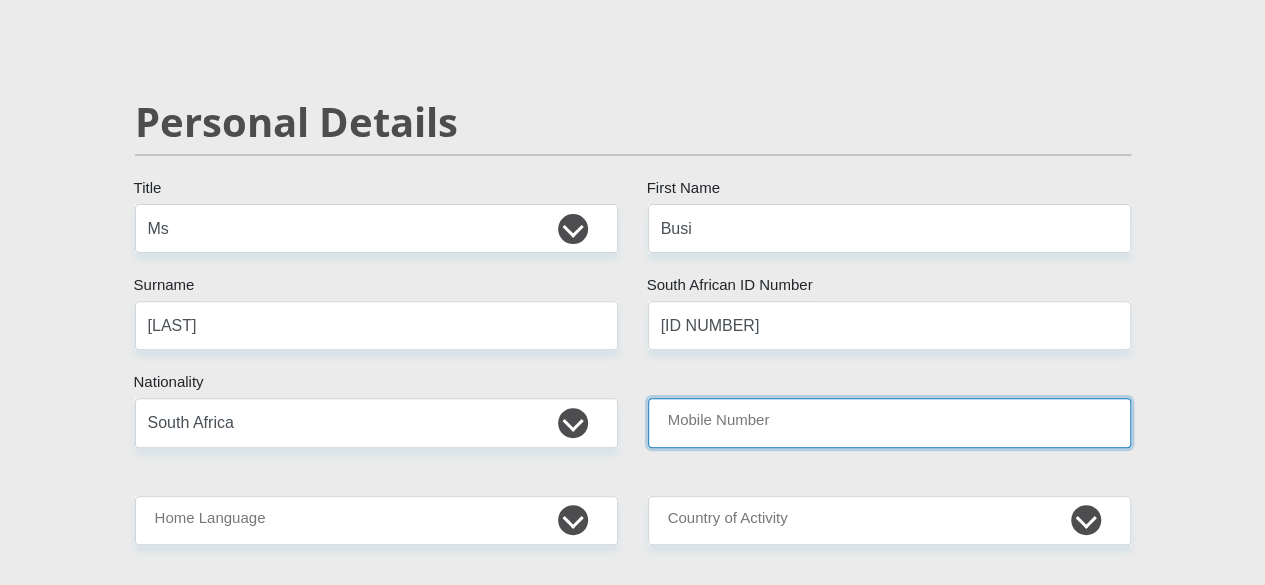 click on "Mobile Number" at bounding box center (889, 422) 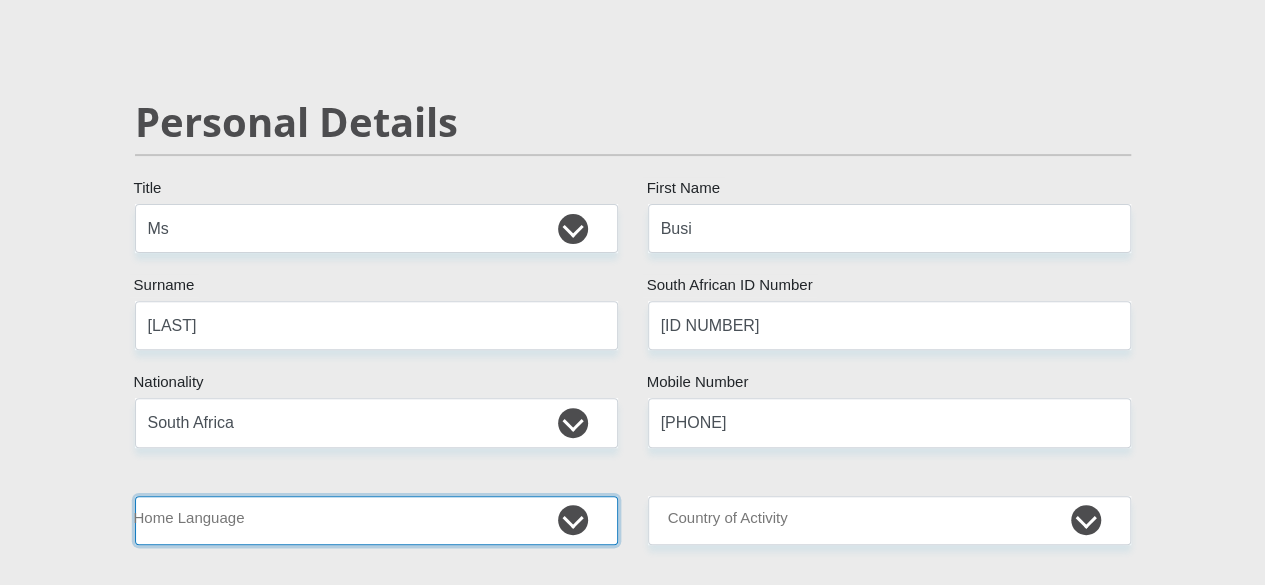 click on "Afrikaans
English
Sepedi
South Ndebele
Southern Sotho
Swati
Tsonga
Tswana
Venda
Xhosa
Zulu
Other" at bounding box center [376, 520] 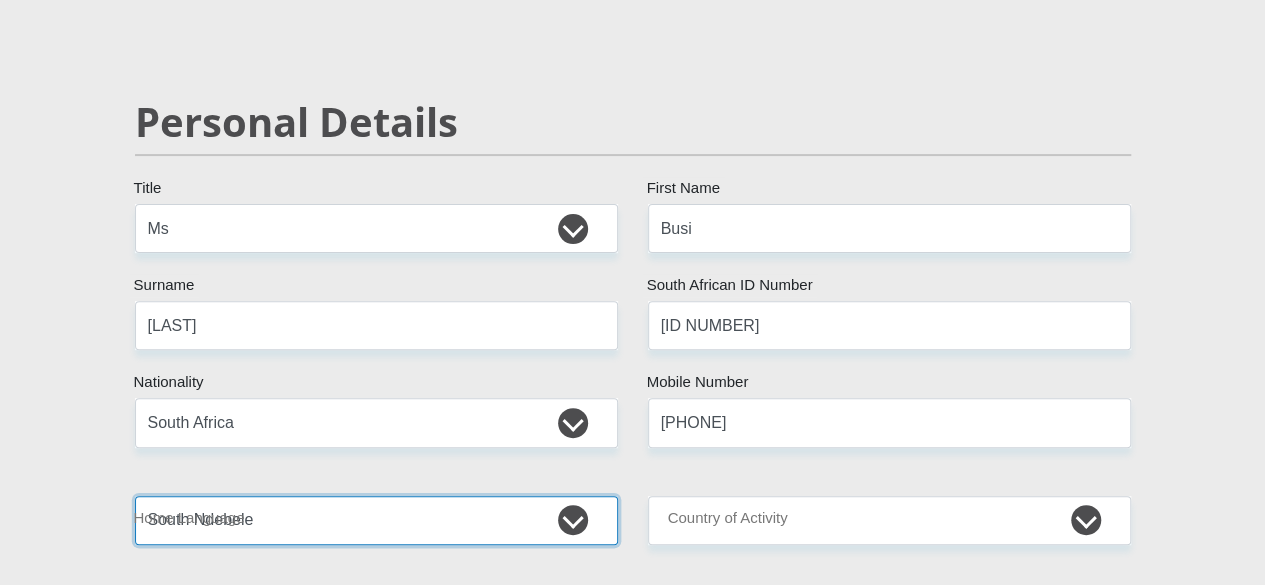 click on "Afrikaans
English
Sepedi
South Ndebele
Southern Sotho
Swati
Tsonga
Tswana
Venda
Xhosa
Zulu
Other" at bounding box center [376, 520] 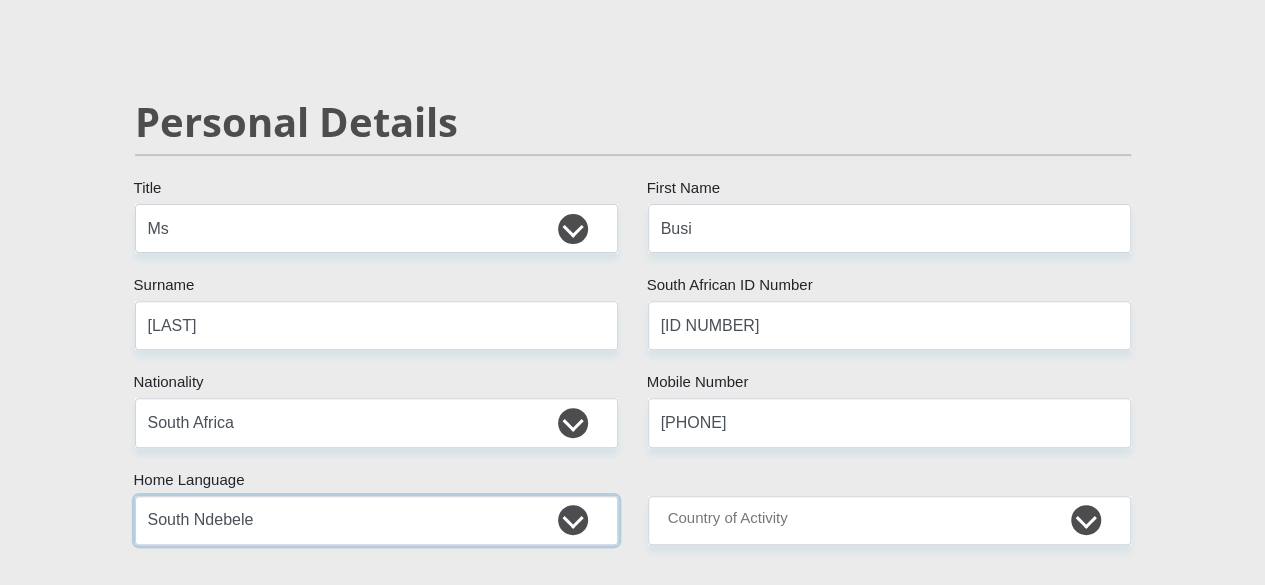 click on "Afrikaans
English
Sepedi
South Ndebele
Southern Sotho
Swati
Tsonga
Tswana
Venda
Xhosa
Zulu
Other" at bounding box center (376, 520) 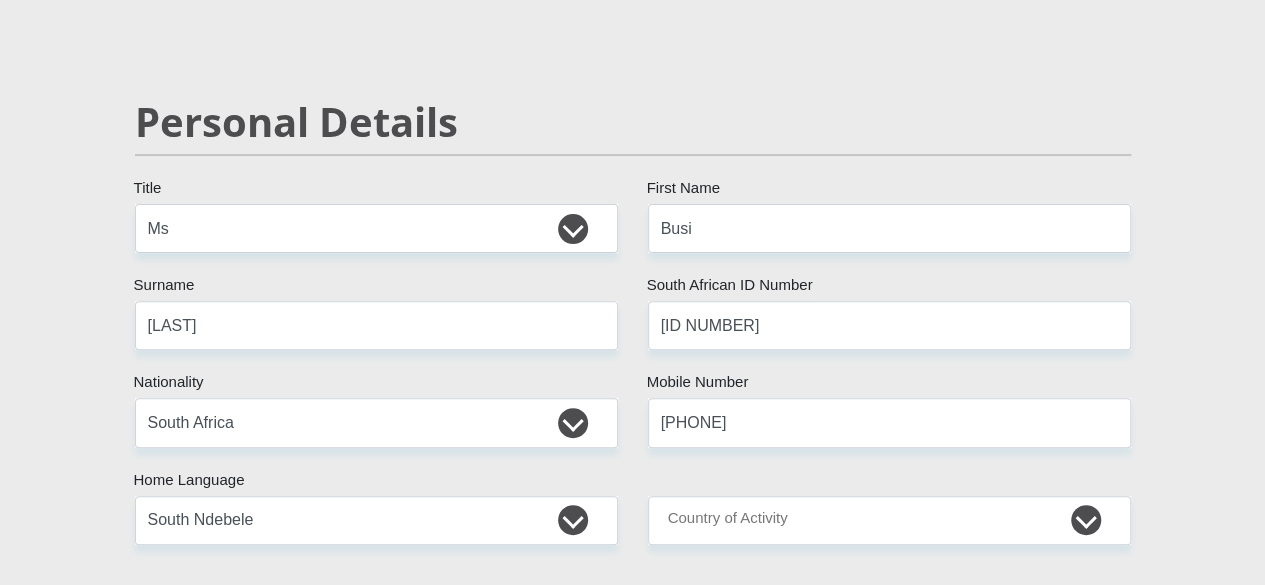 click on "[TITLE] [FIRST] [LAST] [ID NUMBER] [COUNTRY]" at bounding box center [633, 3044] 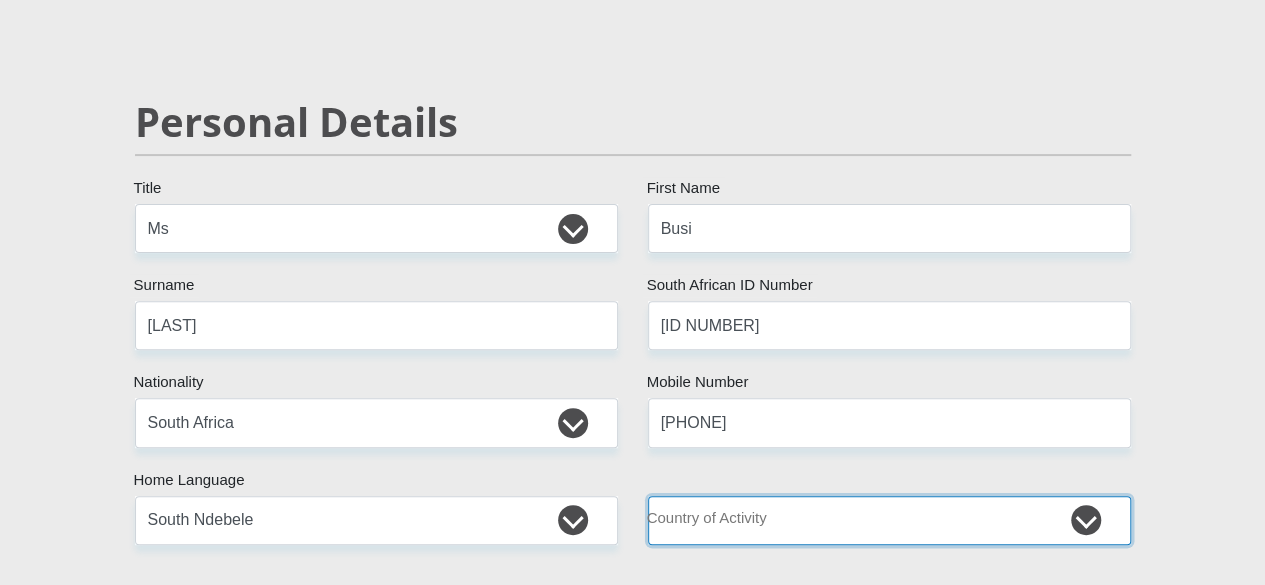 click on "South Africa
Afghanistan
Aland Islands
Albania
Algeria
America Samoa
American Virgin Islands
Andorra
Angola
Anguilla
Antarctica
Antigua and Barbuda
Argentina
Armenia
Aruba
Ascension Island
Australia
Austria
Azerbaijan
Chad" at bounding box center [889, 520] 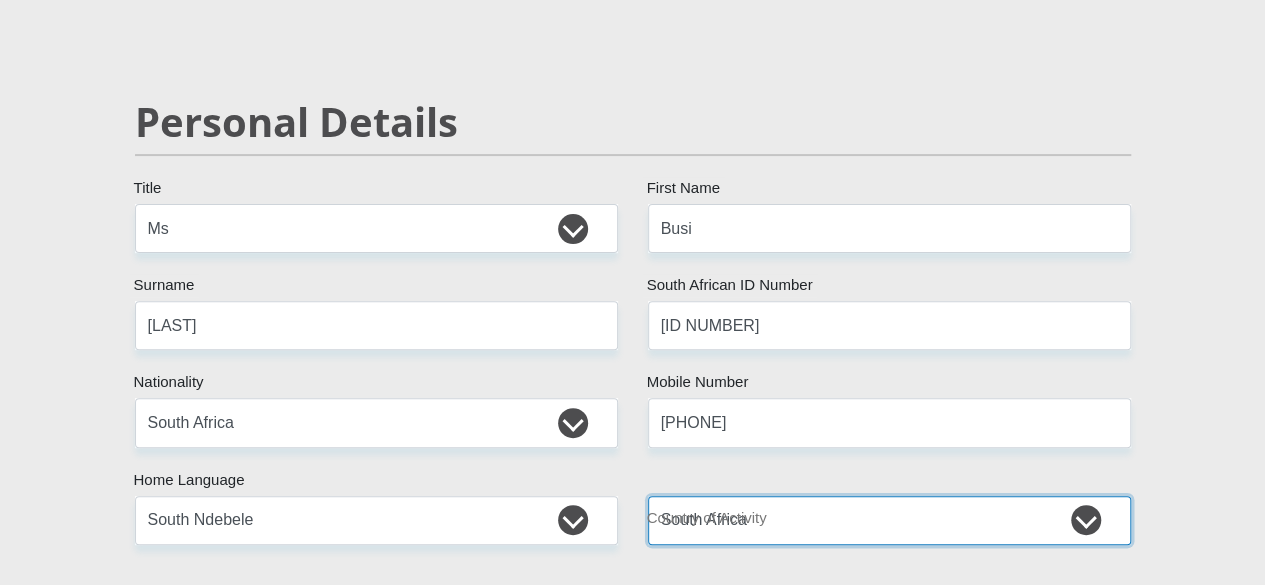 click on "South Africa
Afghanistan
Aland Islands
Albania
Algeria
America Samoa
American Virgin Islands
Andorra
Angola
Anguilla
Antarctica
Antigua and Barbuda
Argentina
Armenia
Aruba
Ascension Island
Australia
Austria
Azerbaijan
Chad" at bounding box center [889, 520] 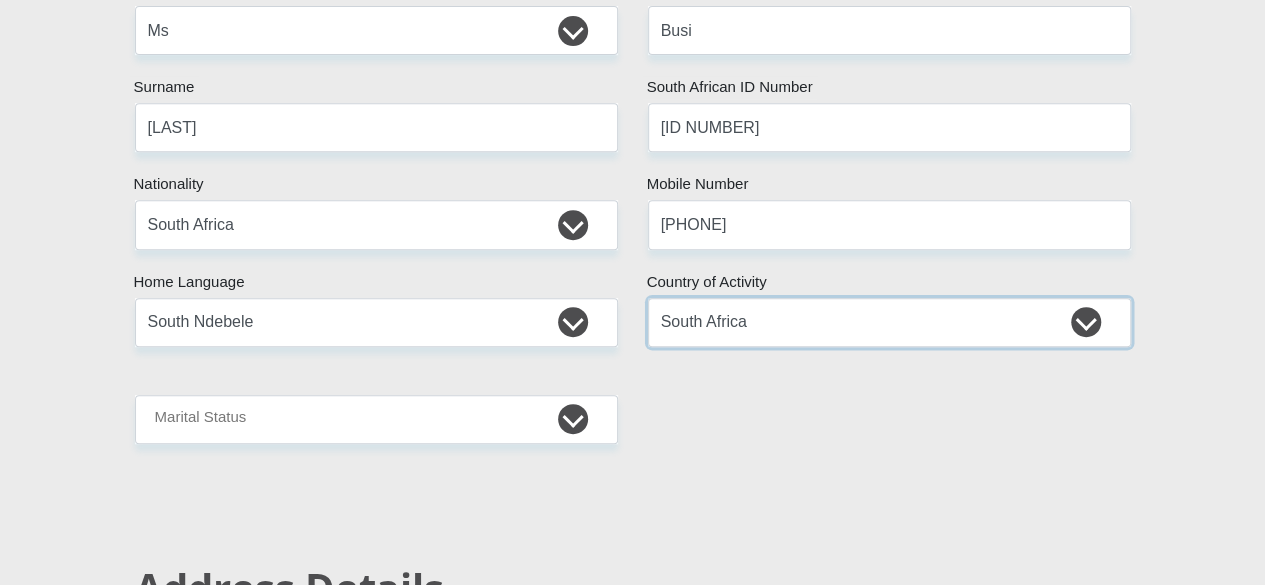 scroll, scrollTop: 500, scrollLeft: 0, axis: vertical 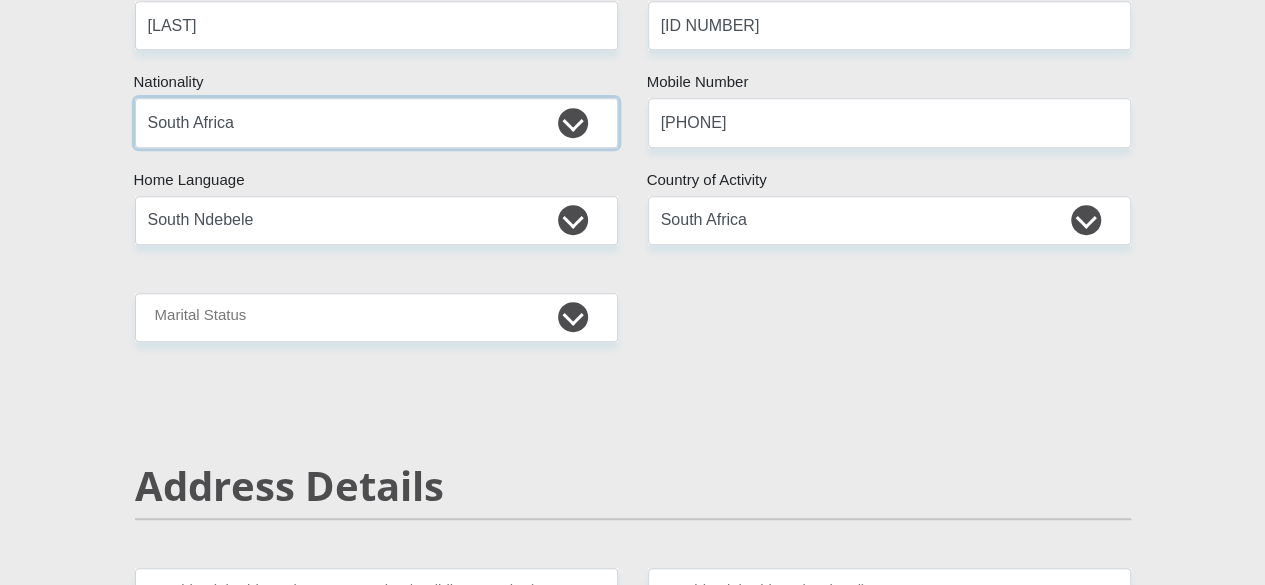 click on "South Africa
Afghanistan
Aland Islands
Albania
Algeria
America Samoa
American Virgin Islands
Andorra
Angola
Anguilla
Antarctica
Antigua and Barbuda
Argentina
Armenia
Aruba
Ascension Island
Australia
Austria
Azerbaijan
Bahamas
Bahrain
Bangladesh
Barbados
Chad" at bounding box center (376, 122) 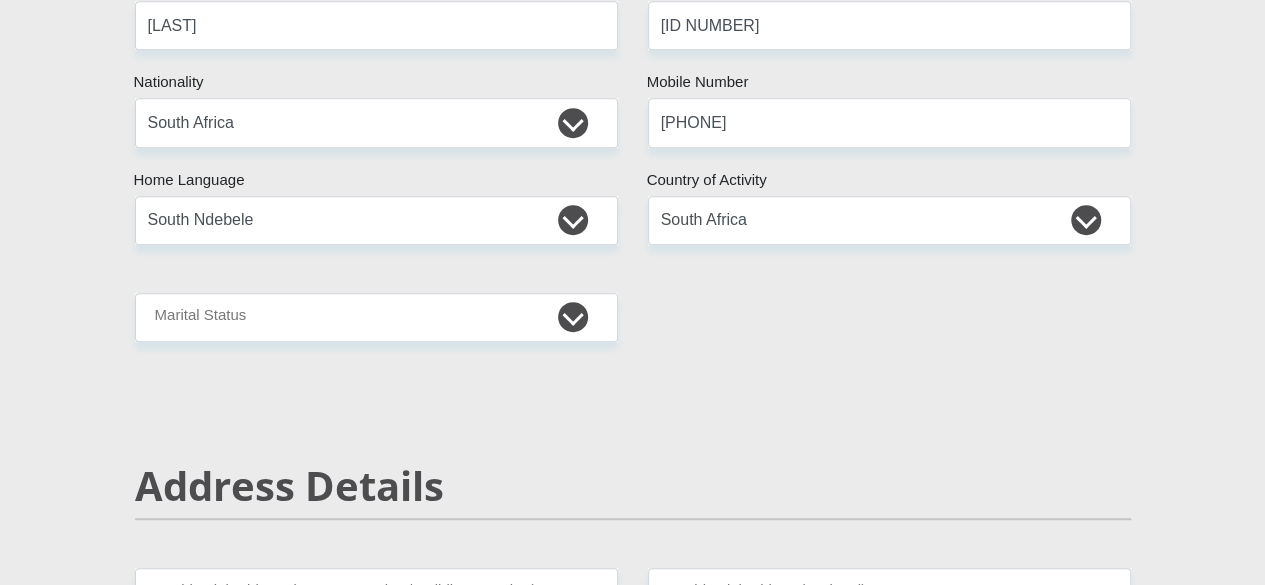 click on "[TITLE] [FIRST] [LAST] [ID NUMBER] [COUNTRY]" at bounding box center (633, 2744) 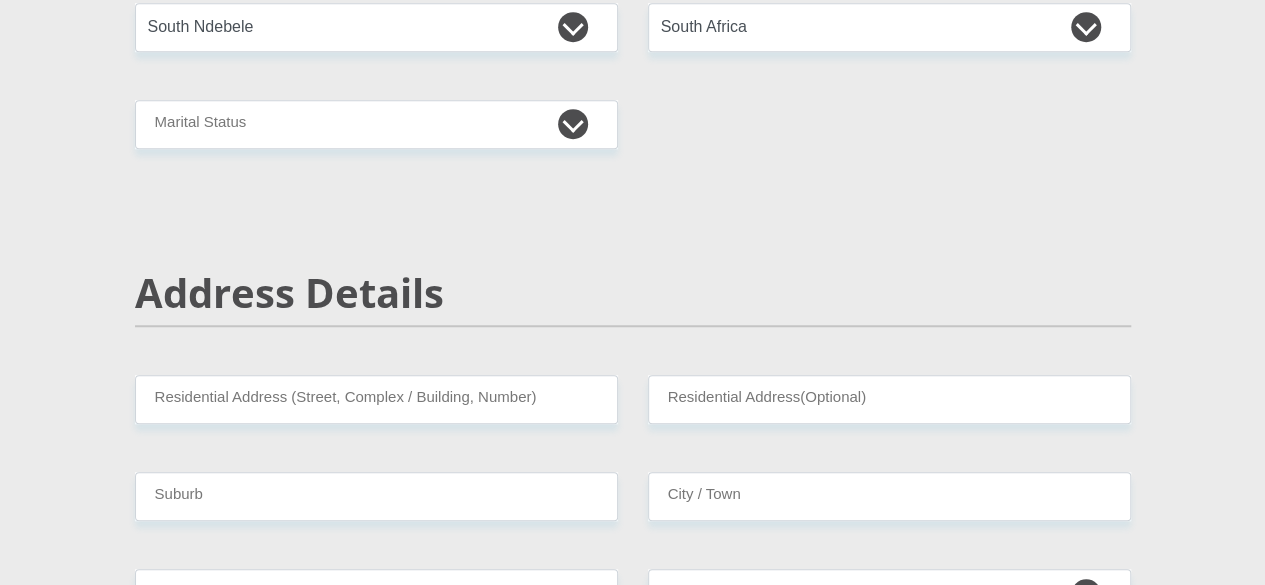 scroll, scrollTop: 700, scrollLeft: 0, axis: vertical 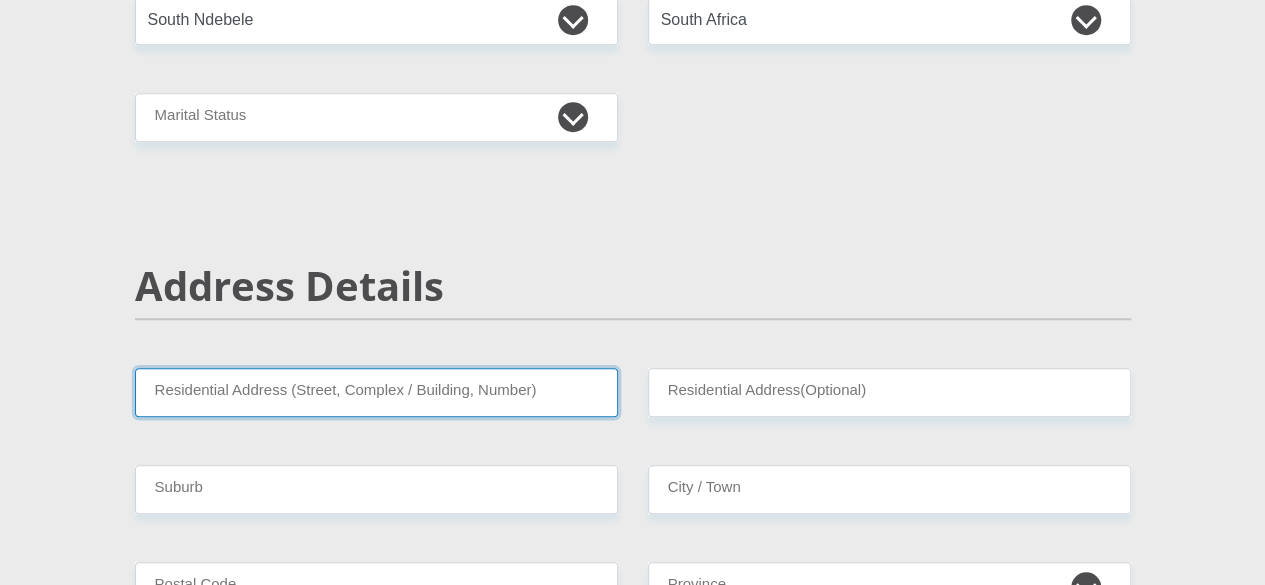 click on "Residential Address (Street, Complex / Building, Number)" at bounding box center (376, 392) 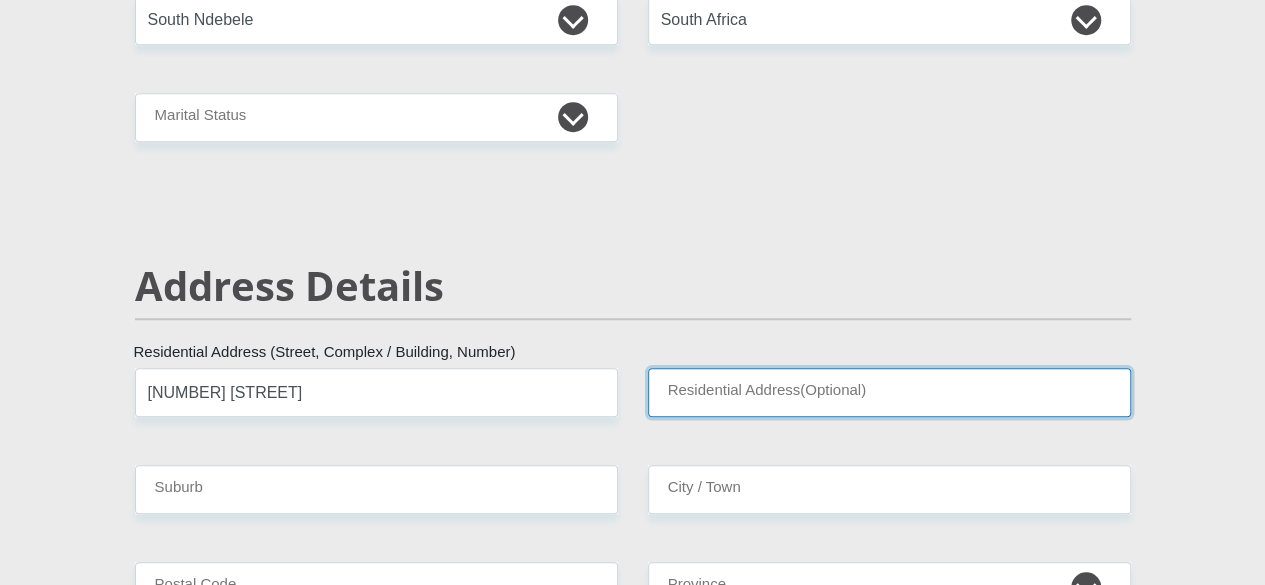 type on "[BUILDING]" 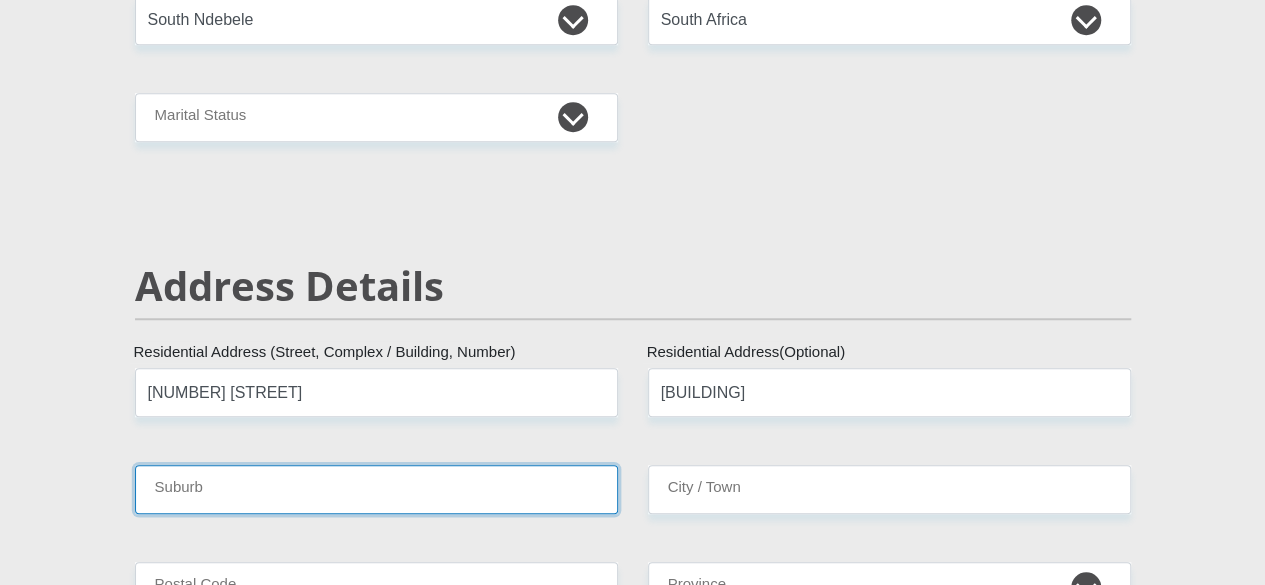 type on "[CITY]" 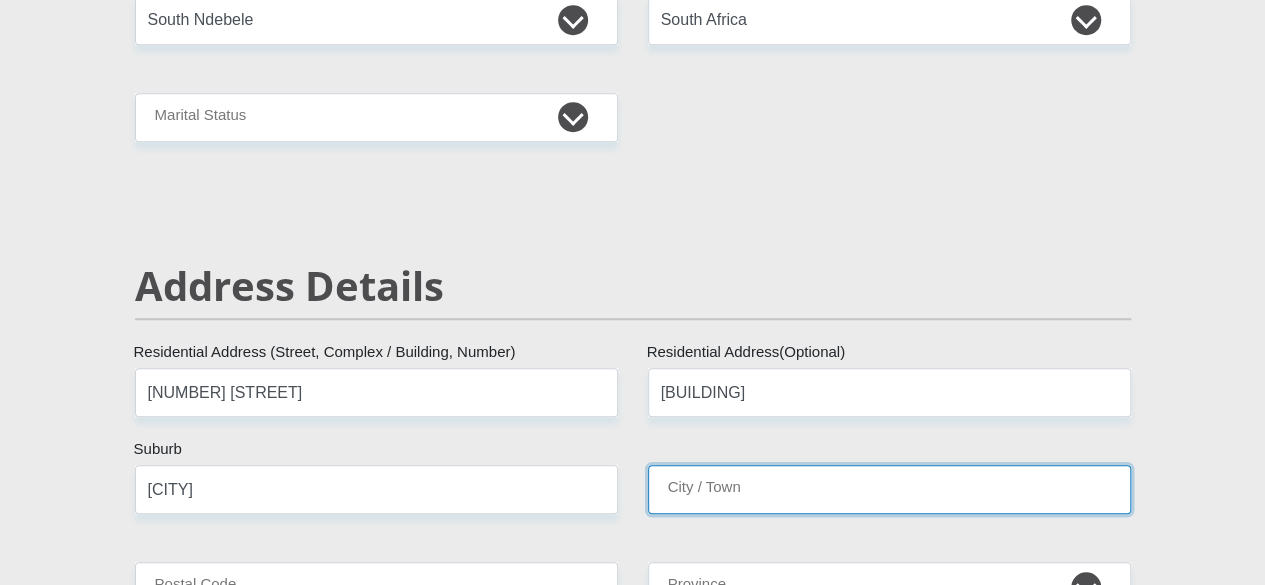 type on "[CITY]" 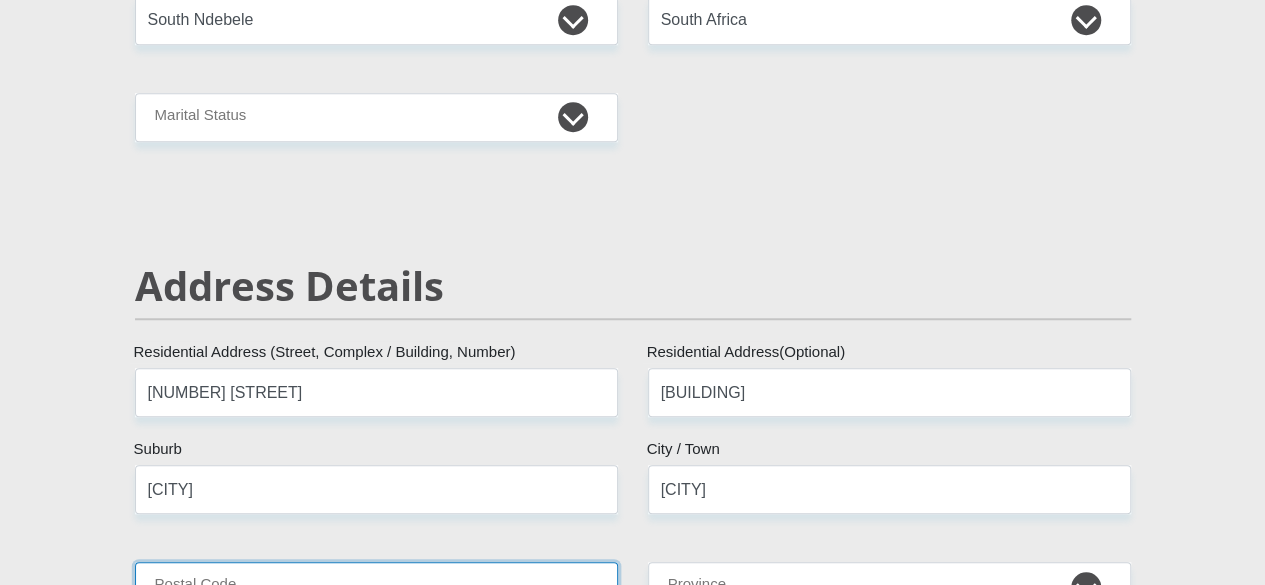 type on "1055" 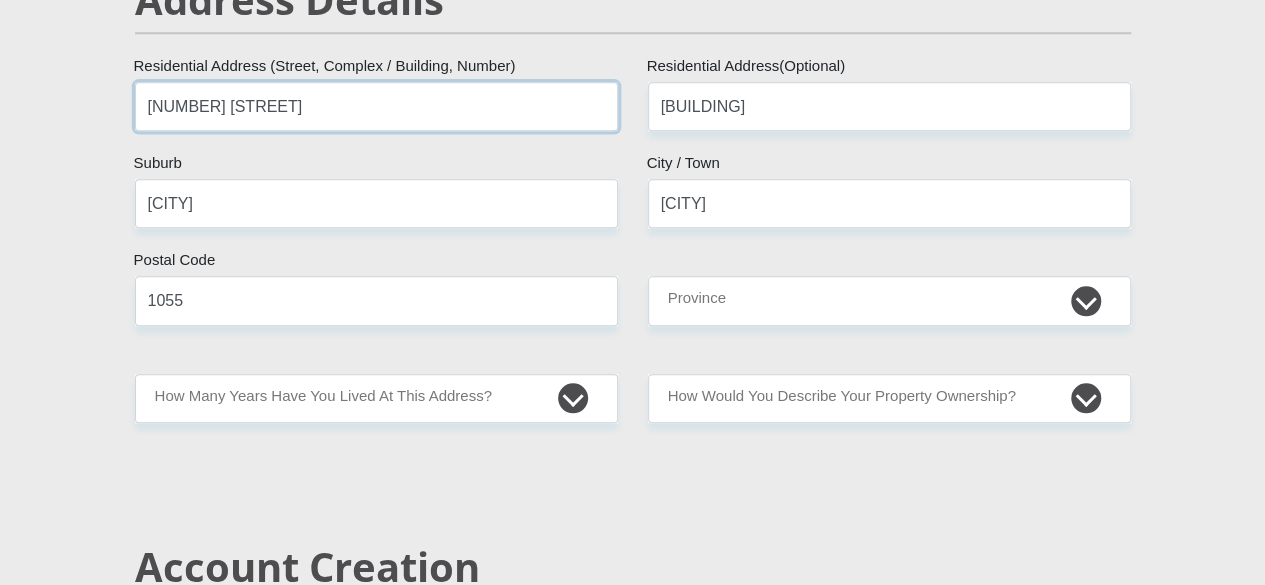 scroll, scrollTop: 1000, scrollLeft: 0, axis: vertical 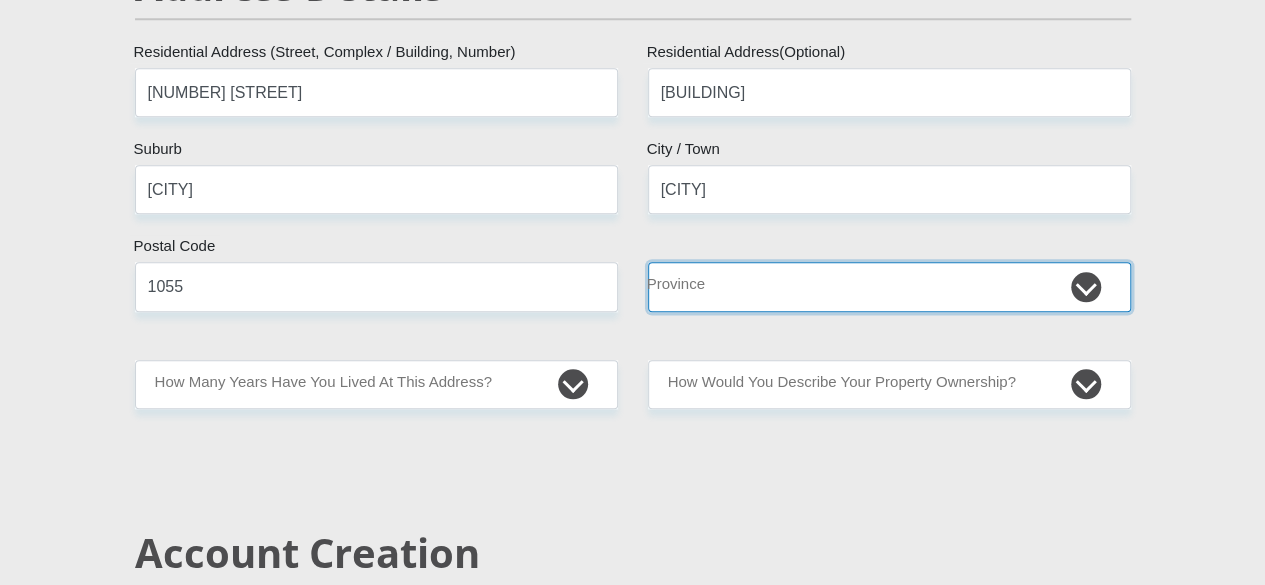 click on "Eastern Cape
Free State
Gauteng
KwaZulu-Natal
Limpopo
Mpumalanga
Northern Cape
North West
Western Cape" at bounding box center (889, 286) 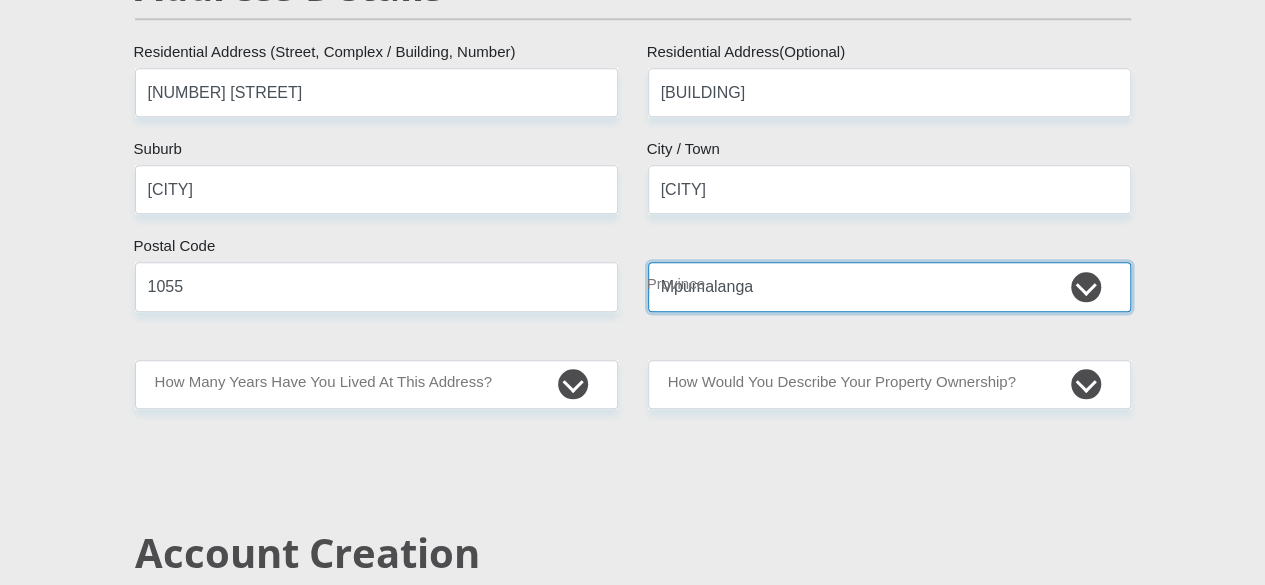 click on "Eastern Cape
Free State
Gauteng
KwaZulu-Natal
Limpopo
Mpumalanga
Northern Cape
North West
Western Cape" at bounding box center [889, 286] 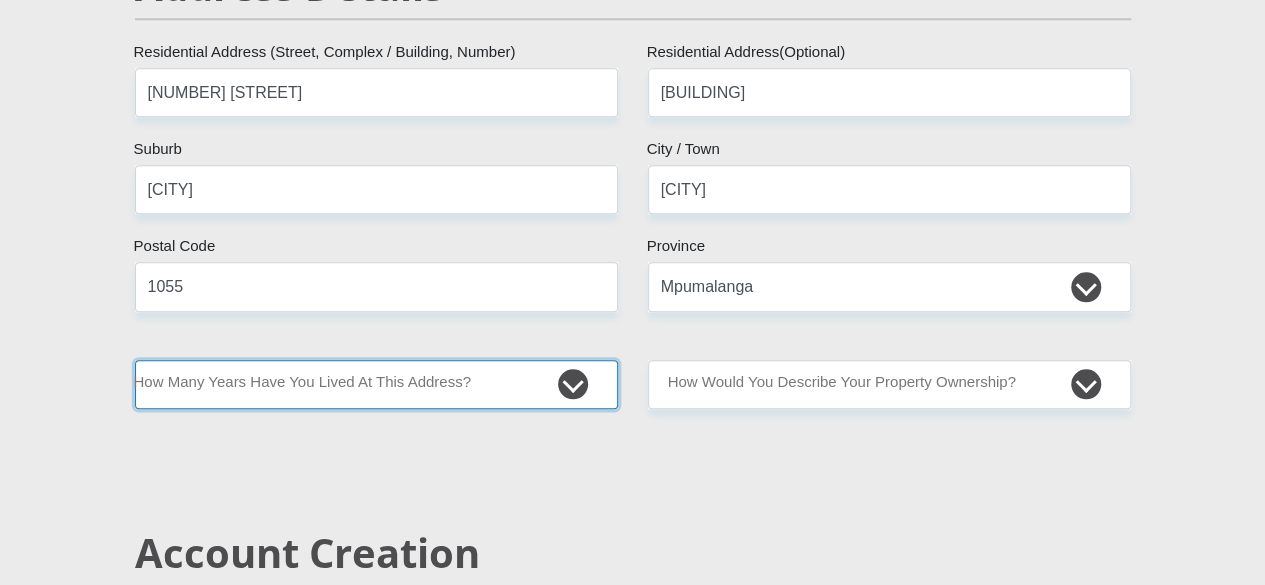 click on "less than 1 year
1-3 years
3-5 years
5+ years" at bounding box center [376, 384] 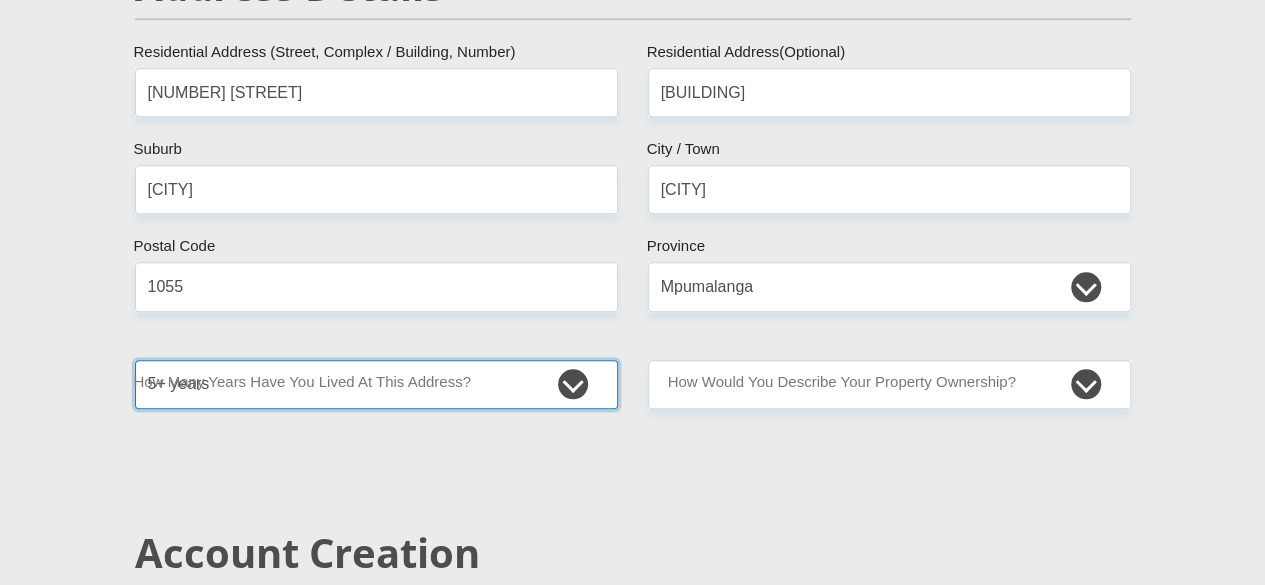 click on "less than 1 year
1-3 years
3-5 years
5+ years" at bounding box center (376, 384) 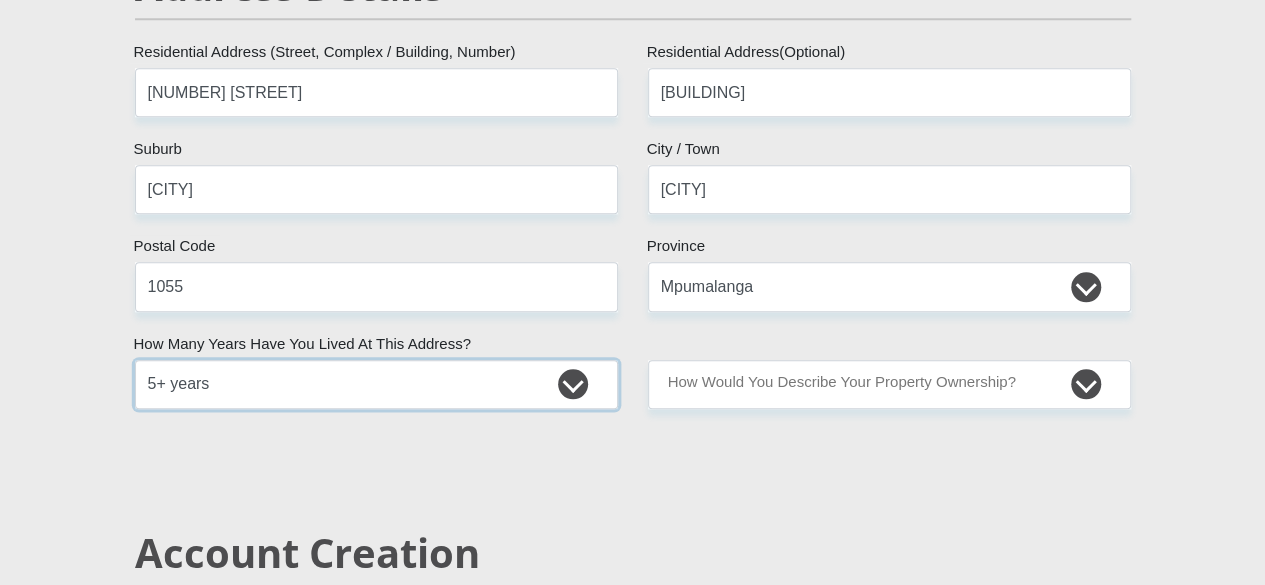 scroll, scrollTop: 800, scrollLeft: 0, axis: vertical 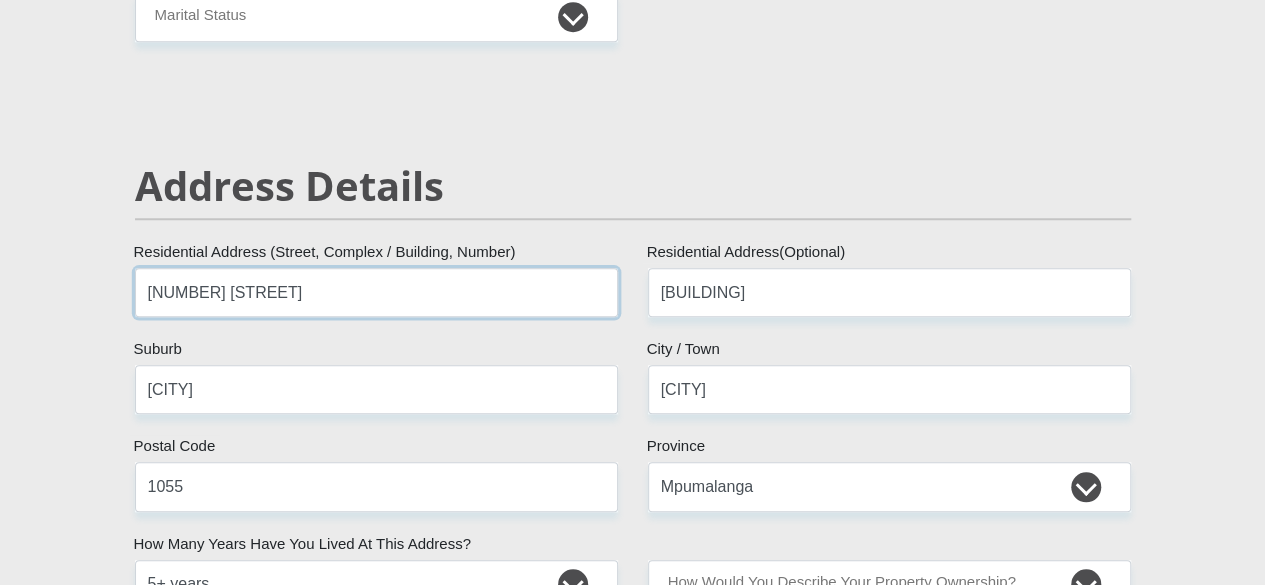 click on "[NUMBER] [STREET]" at bounding box center (376, 292) 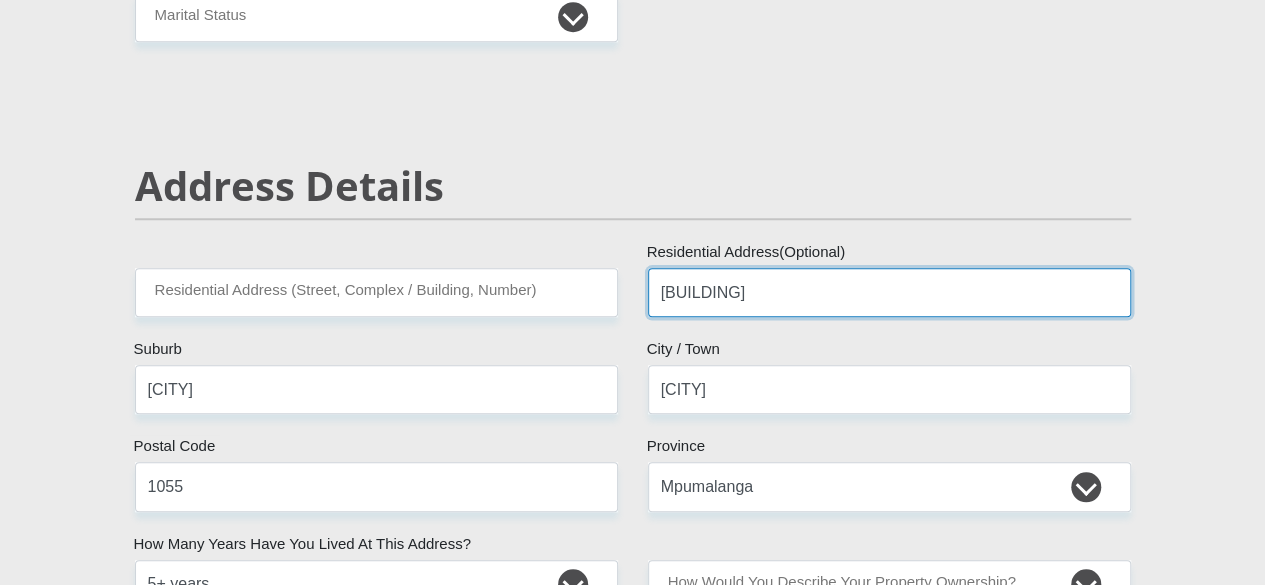 type 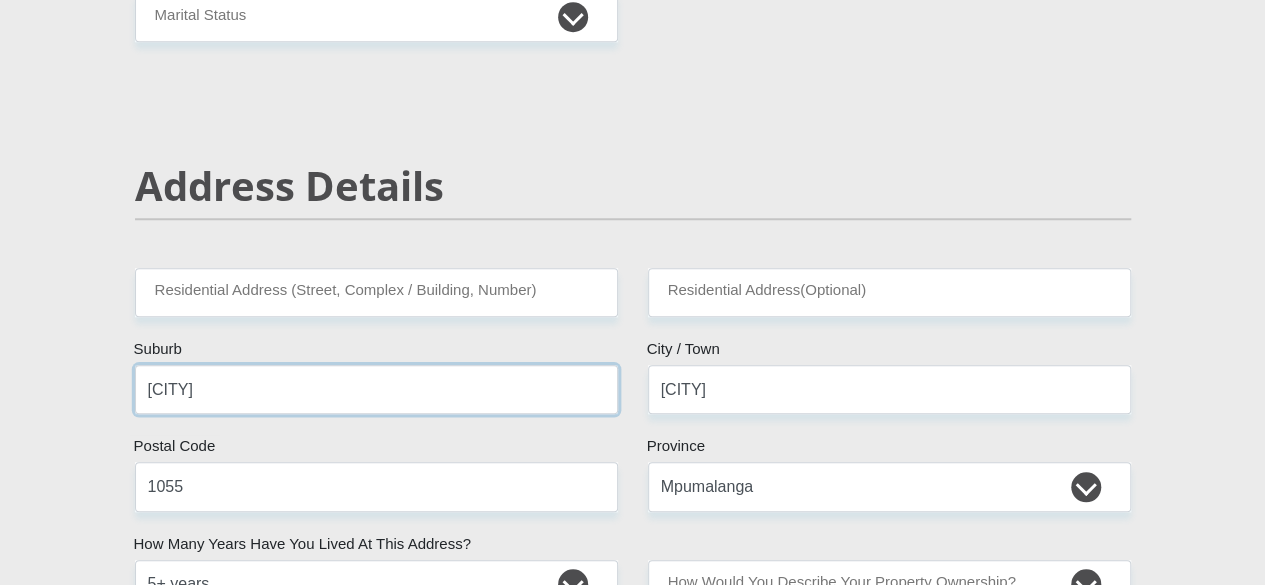 type 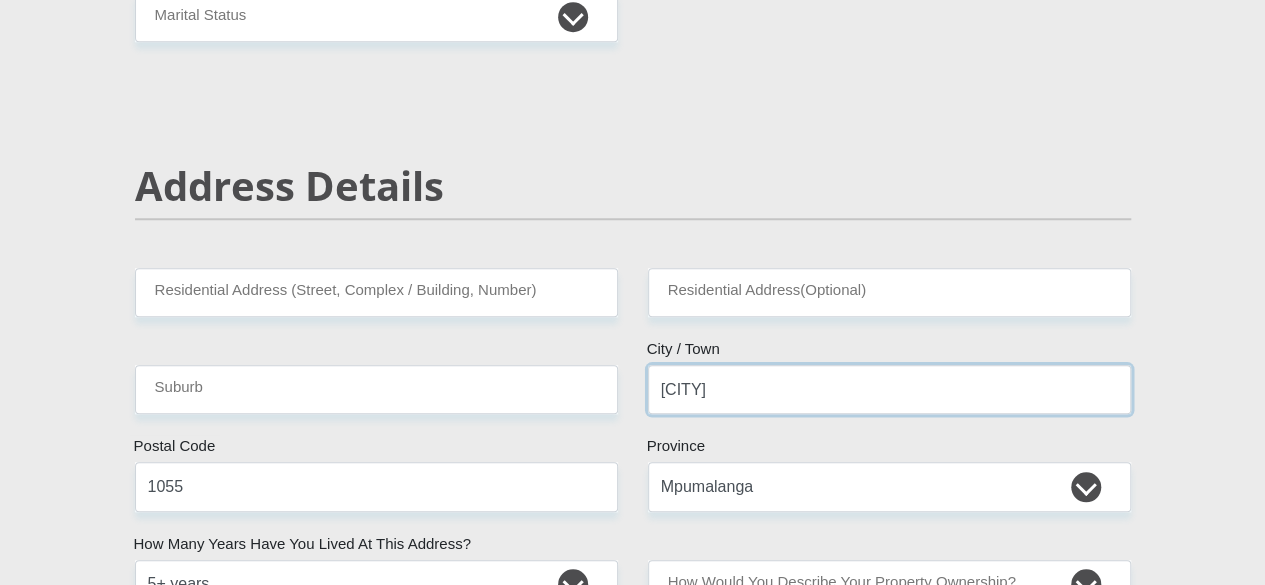 type 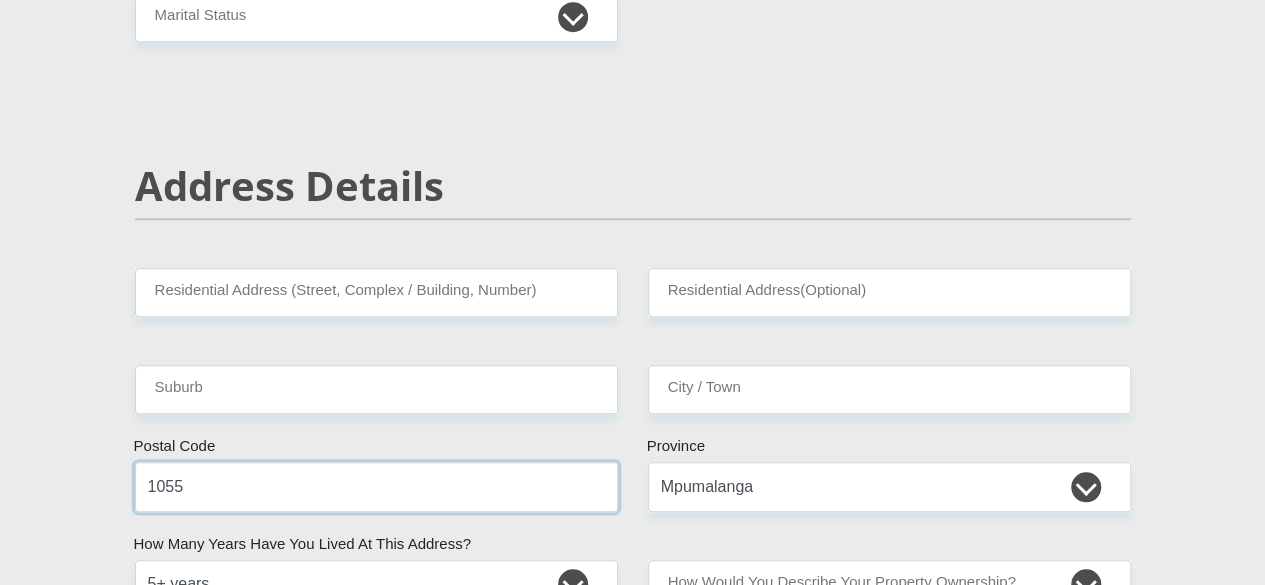 type 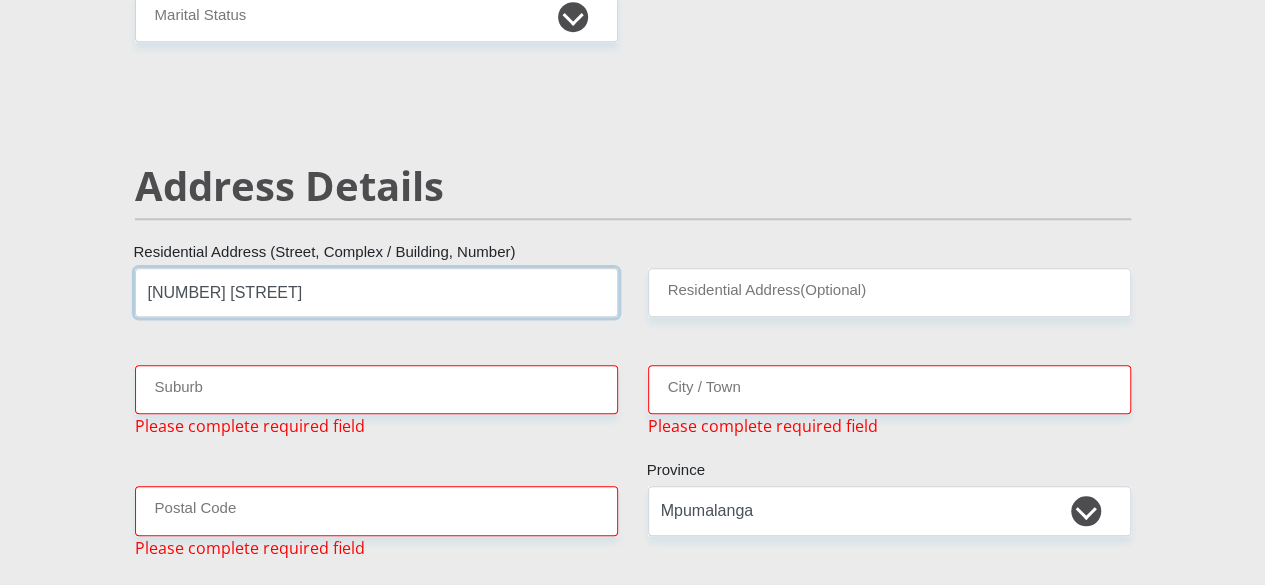 type on "[NUMBER] [STREET]" 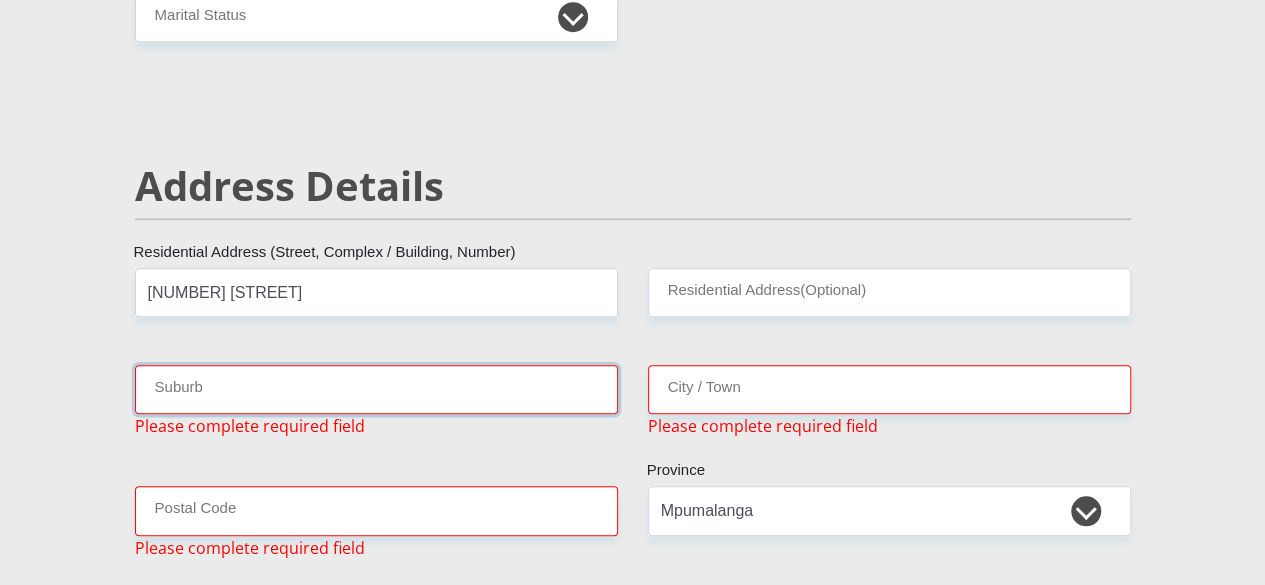 click on "Suburb" at bounding box center [376, 389] 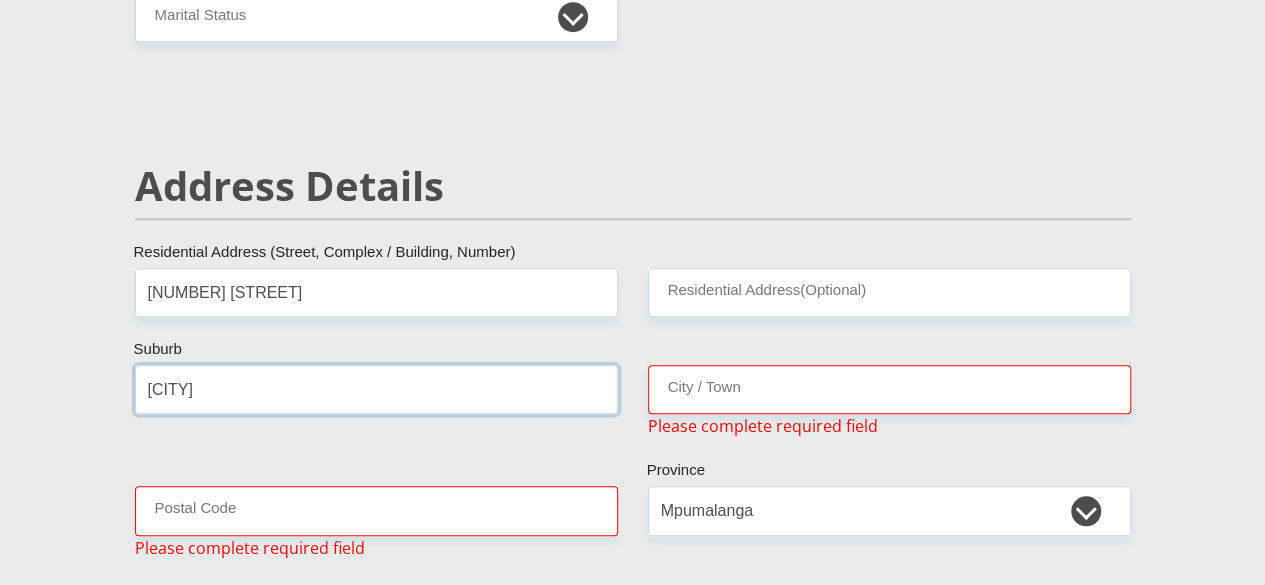 type on "[CITY]" 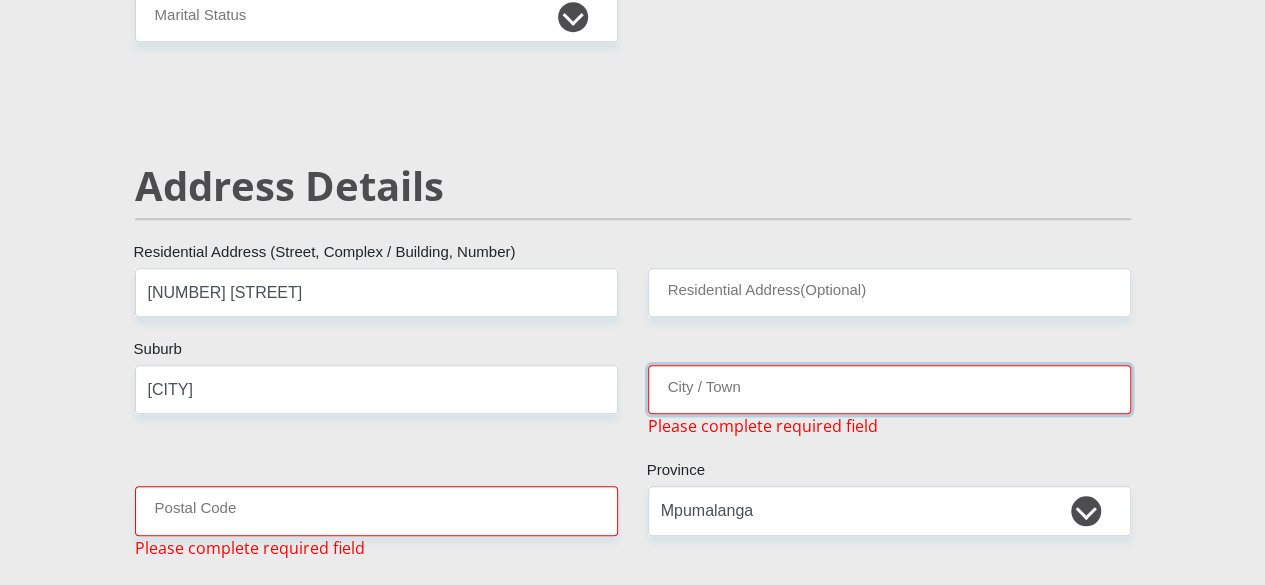 click on "City / Town" at bounding box center (889, 389) 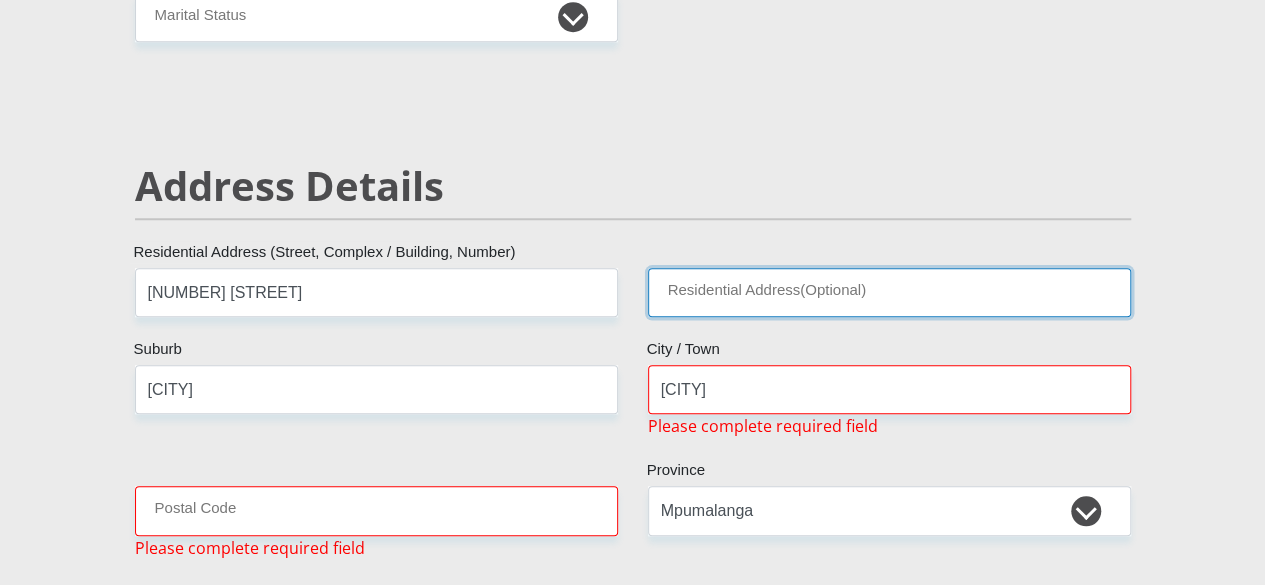 type on "[BUILDING]" 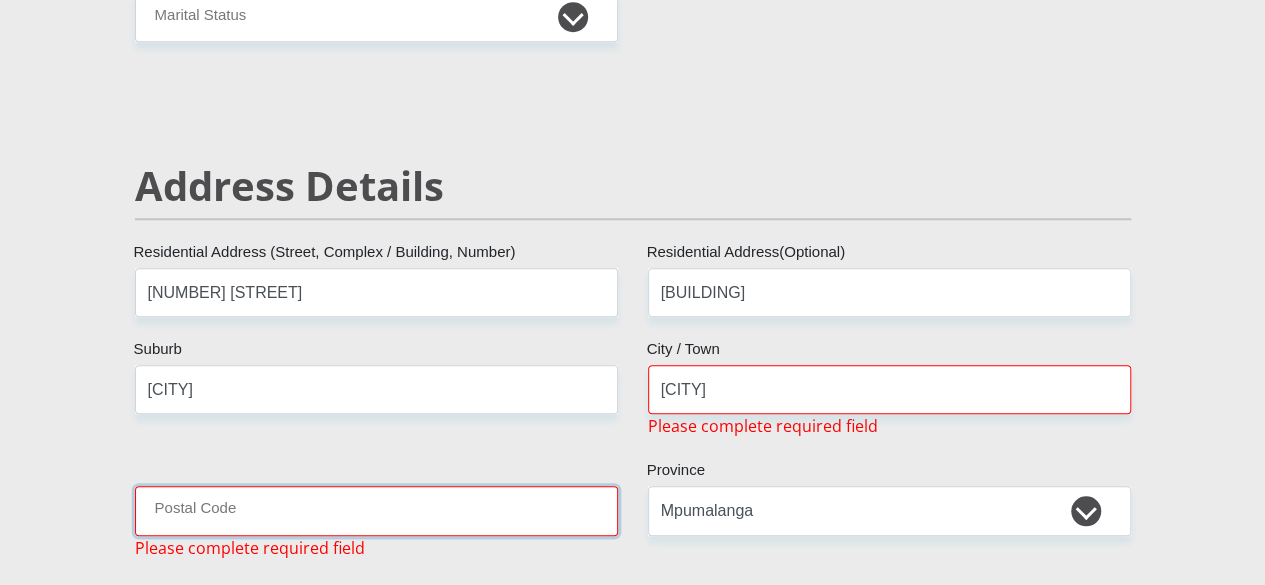 type on "1055" 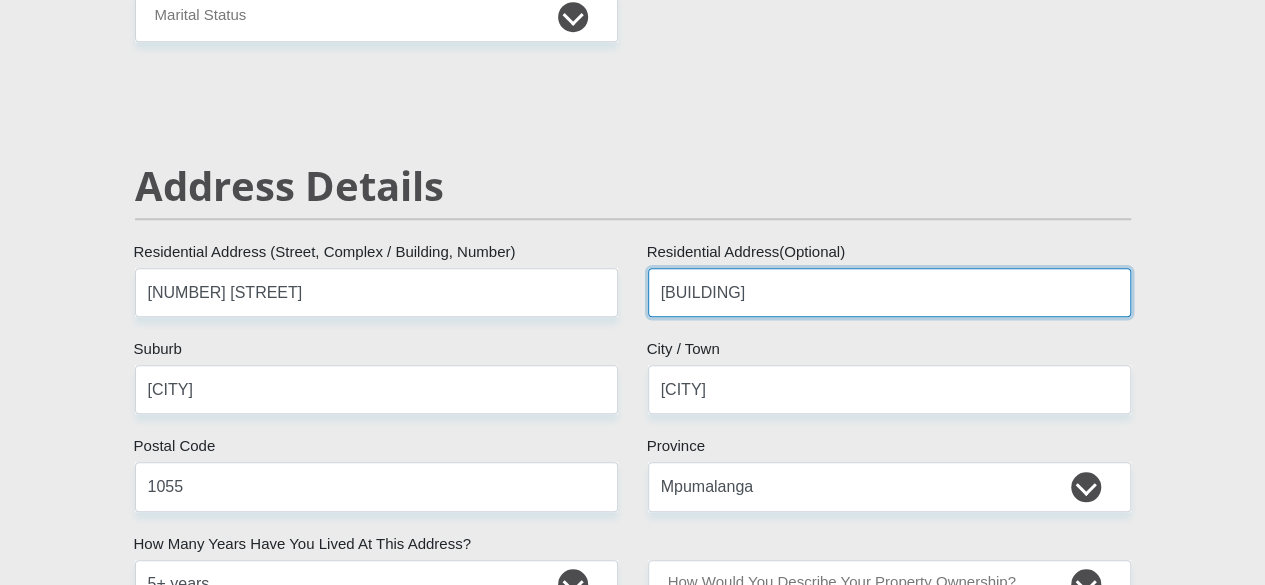 click on "[BUILDING]" at bounding box center [889, 292] 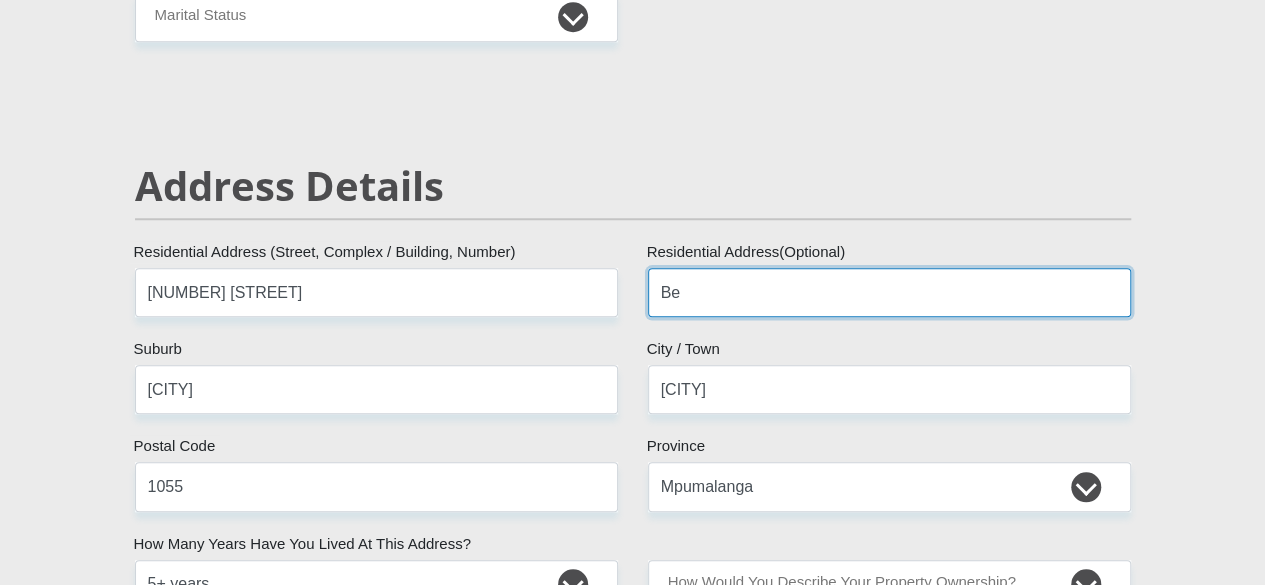 type on "B" 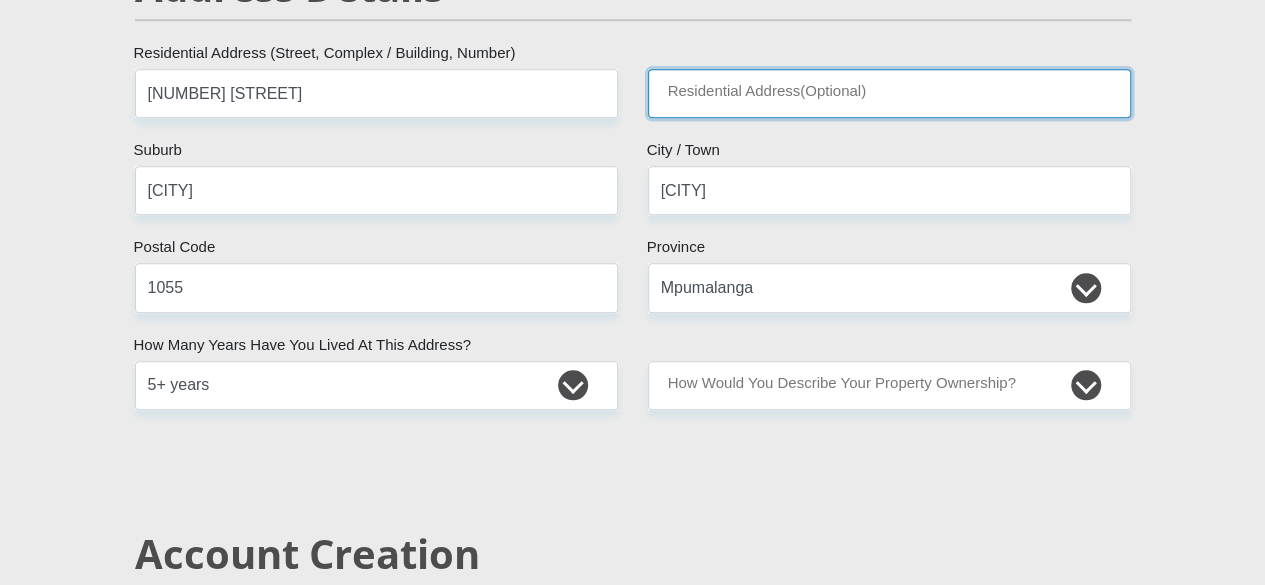scroll, scrollTop: 1000, scrollLeft: 0, axis: vertical 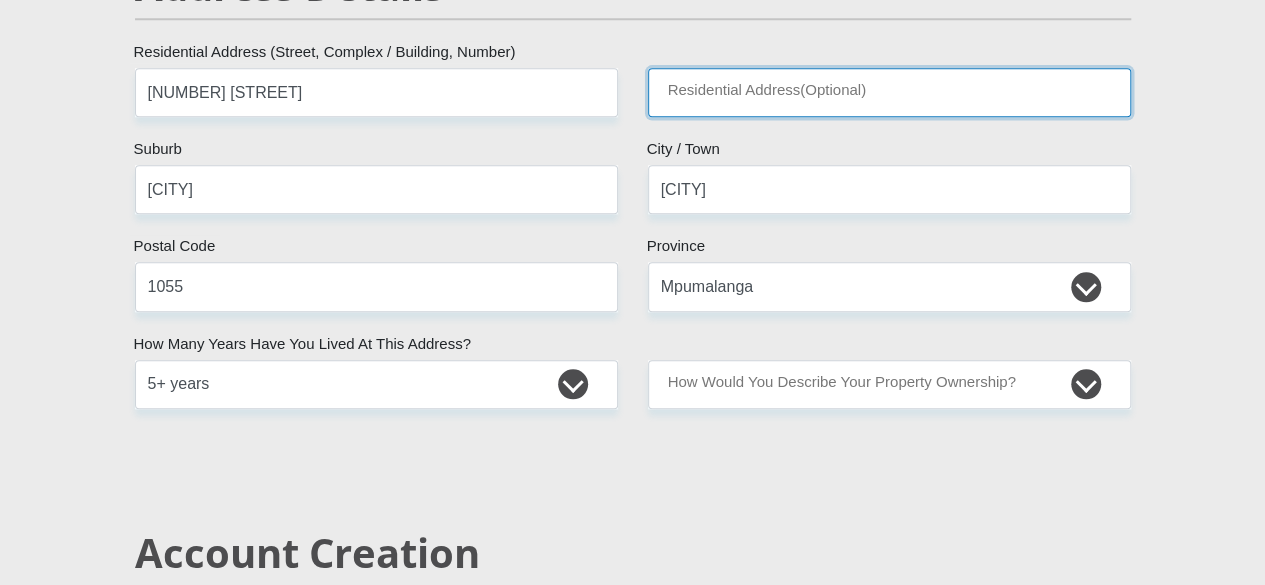 type 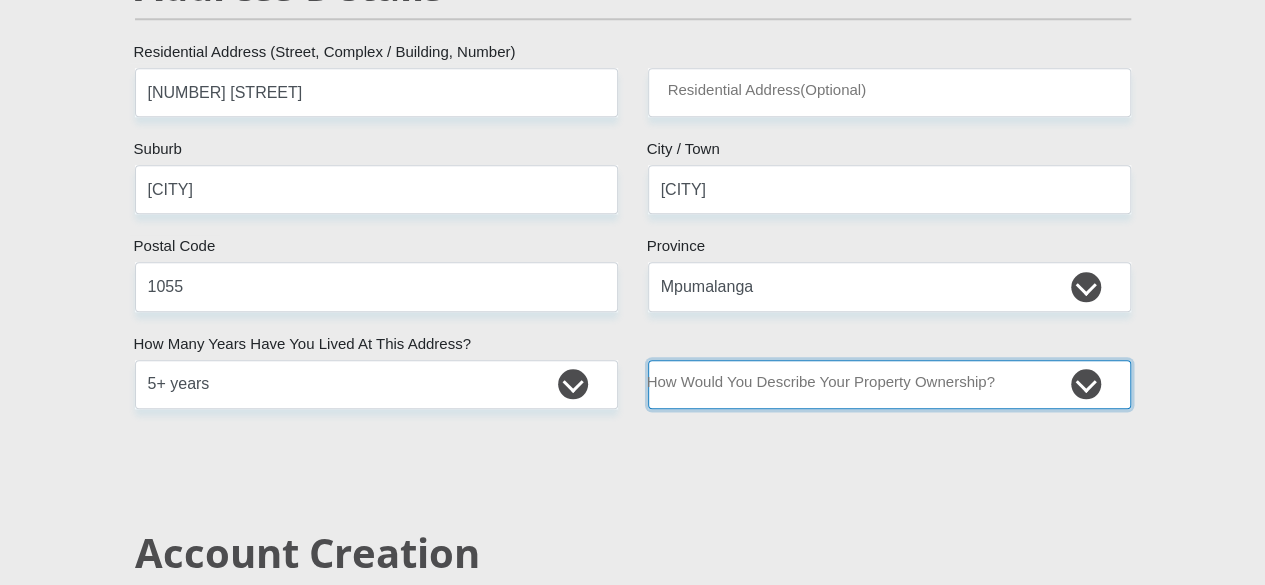 click on "Owned
Rented
Family Owned
Company Dwelling" at bounding box center (889, 384) 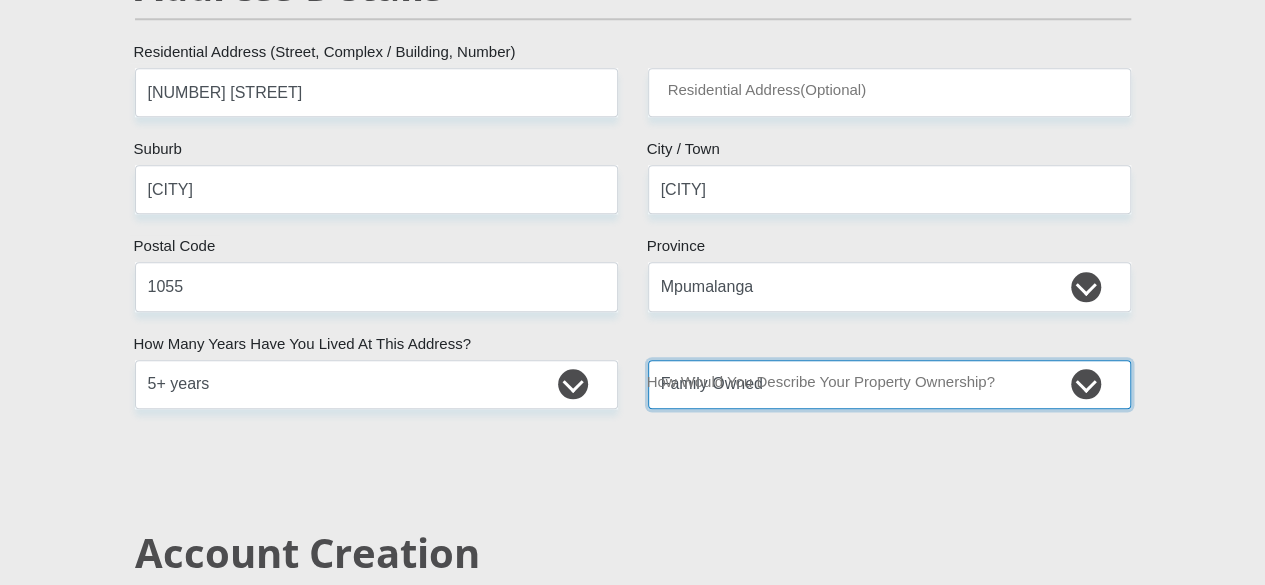 click on "Owned
Rented
Family Owned
Company Dwelling" at bounding box center (889, 384) 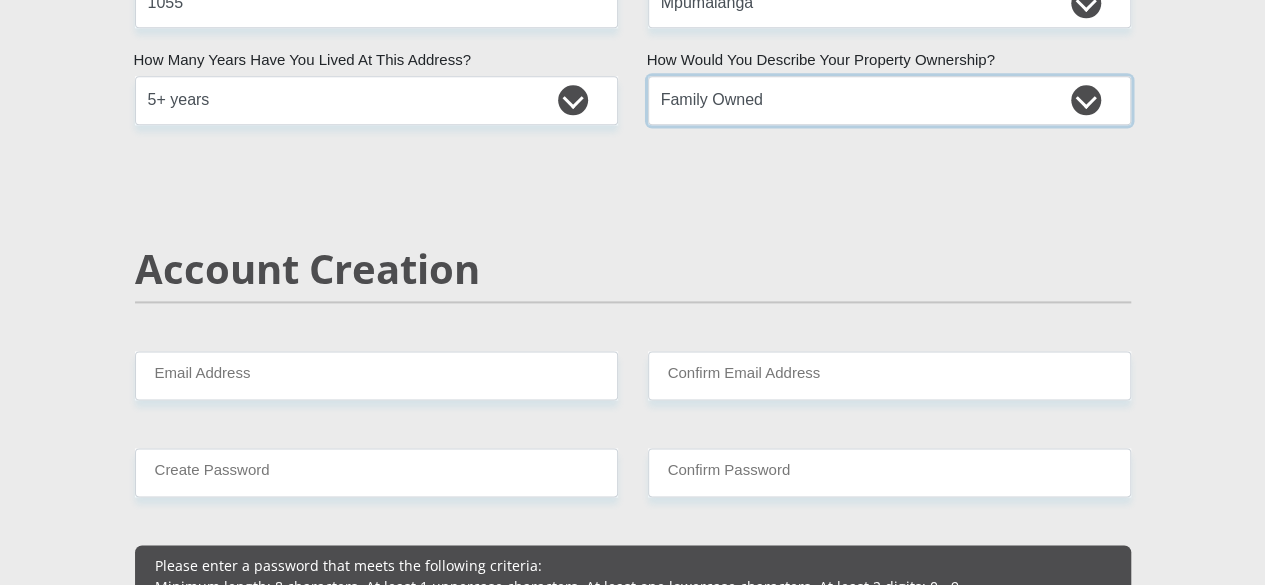scroll, scrollTop: 1400, scrollLeft: 0, axis: vertical 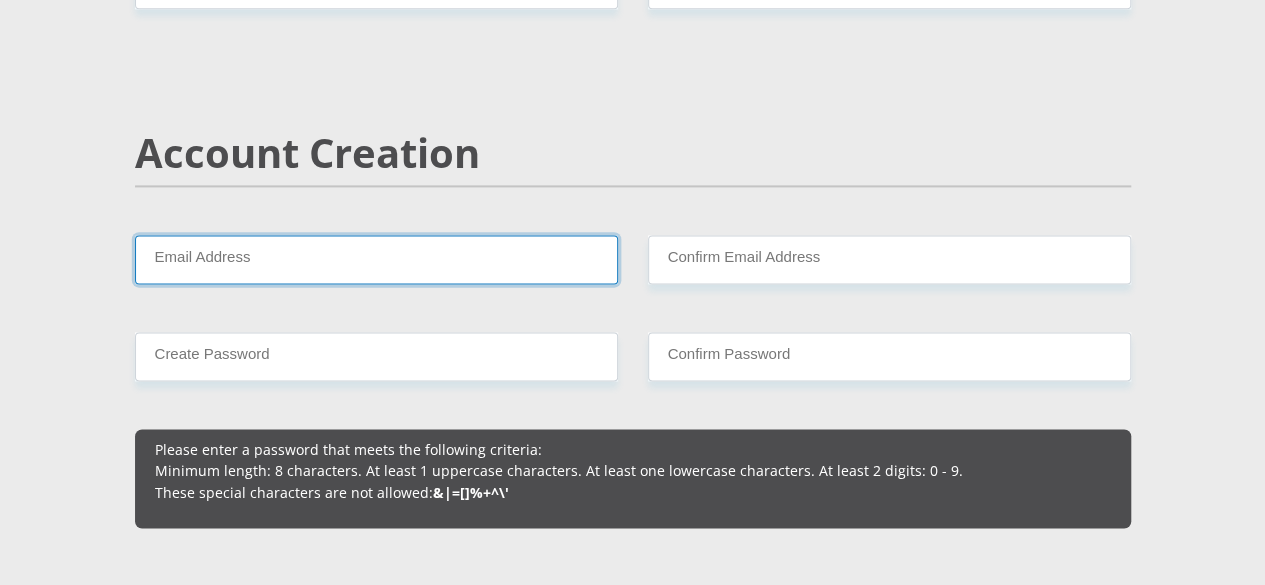 click on "Email Address" at bounding box center (376, 259) 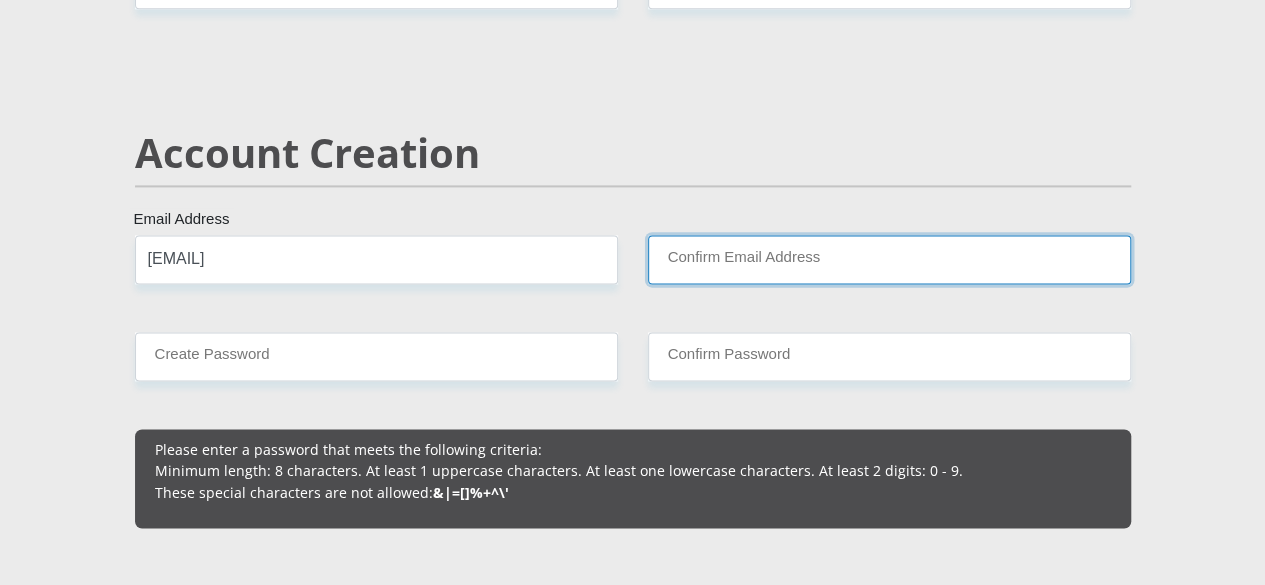 type on "[EMAIL]" 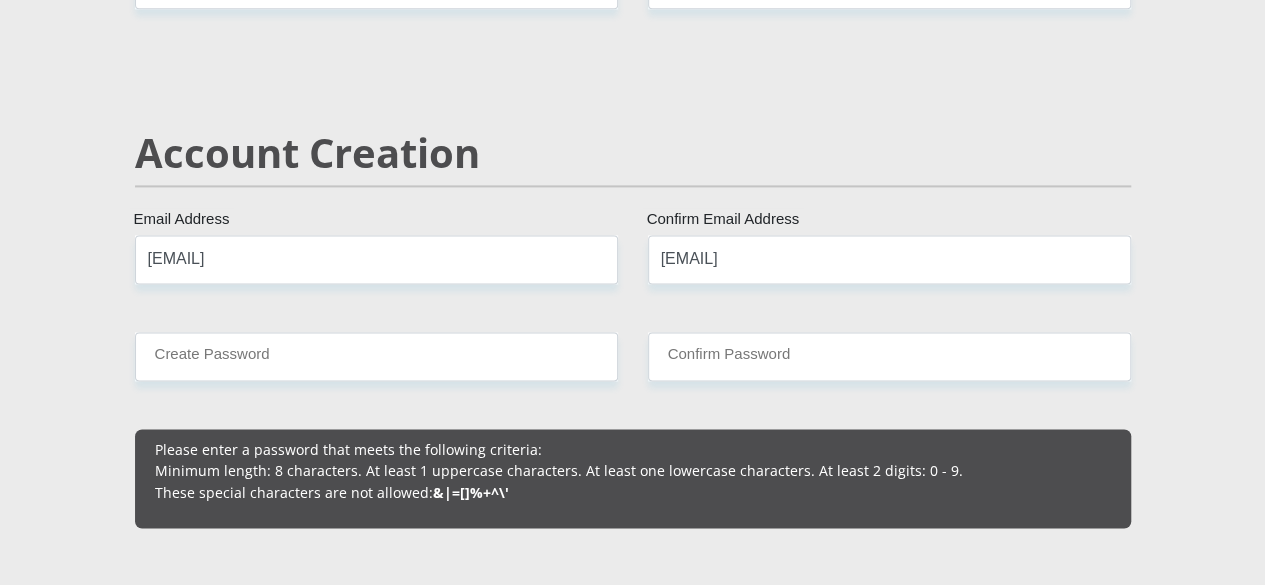 type 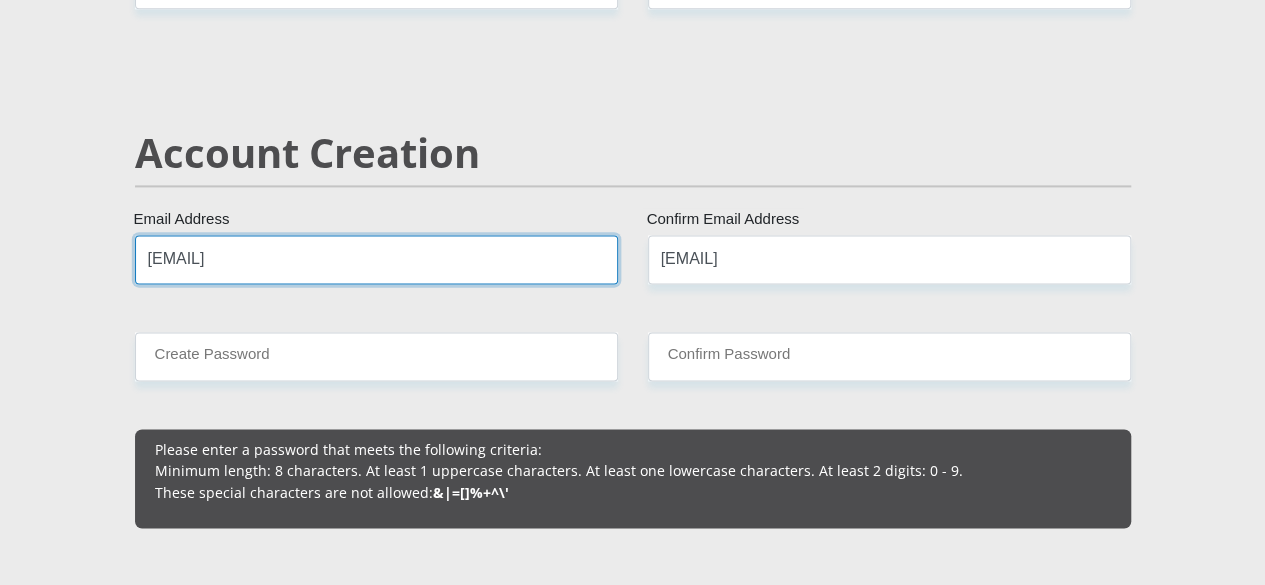 type 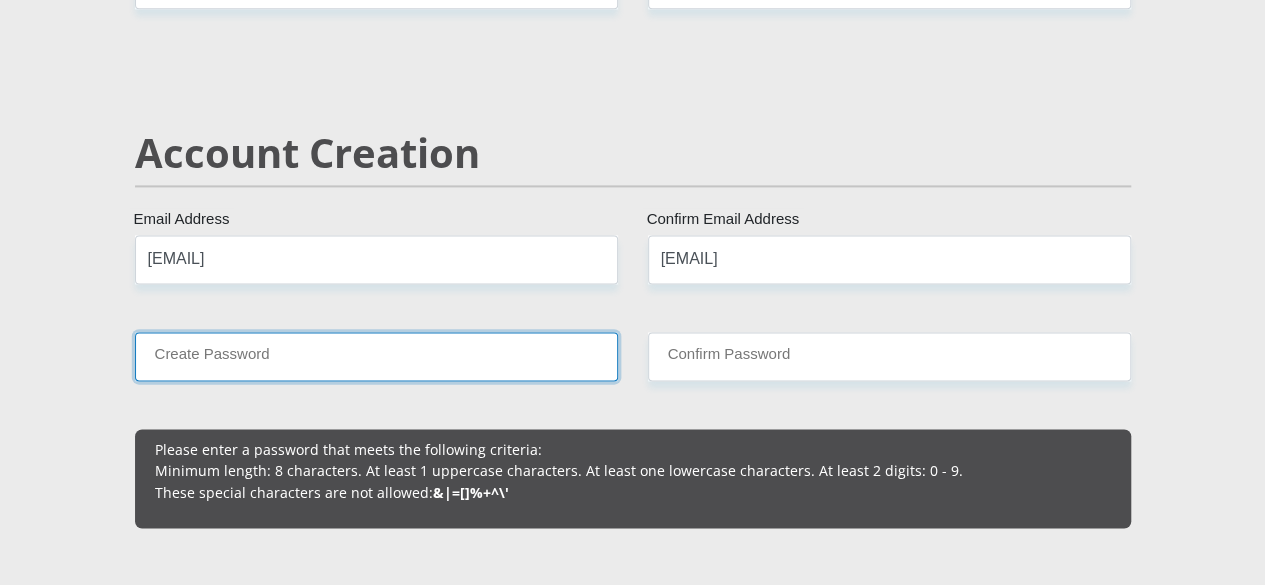 click on "Create Password" at bounding box center [376, 356] 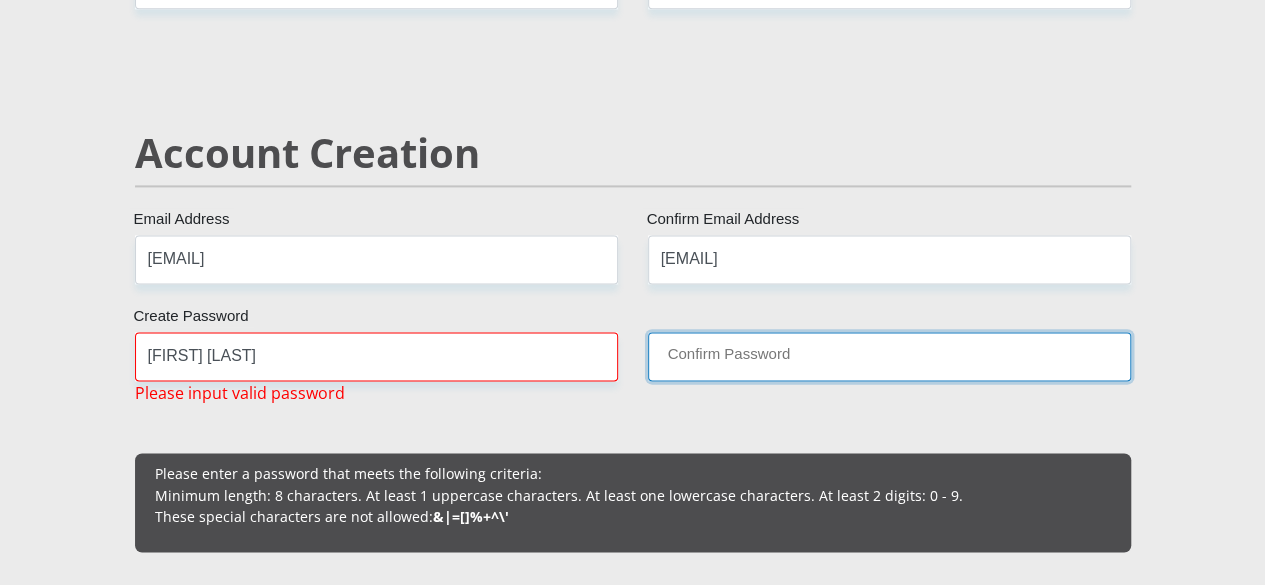 click on "Confirm Password" at bounding box center (889, 356) 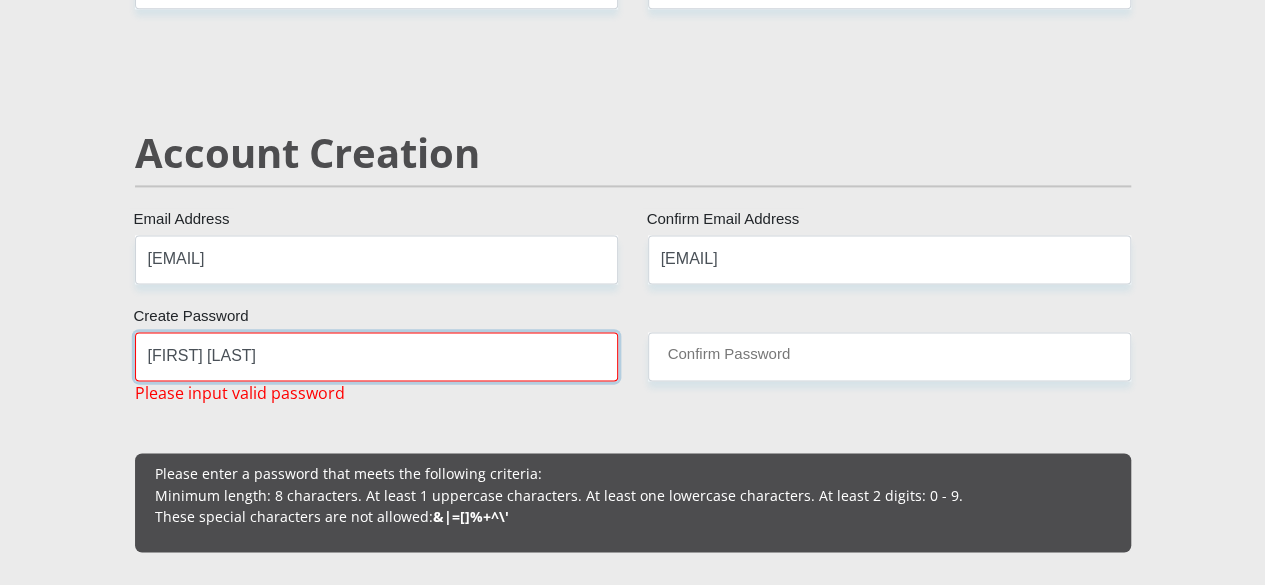 click on "[FIRST] [LAST]" at bounding box center (376, 356) 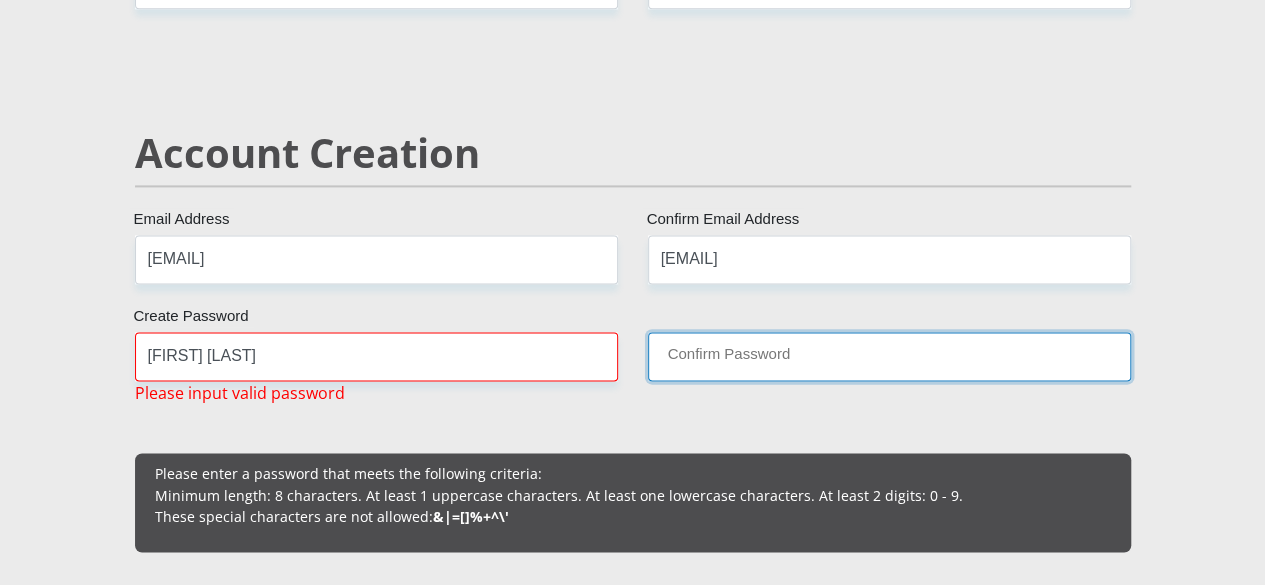 drag, startPoint x: 652, startPoint y: 301, endPoint x: 671, endPoint y: 295, distance: 19.924858 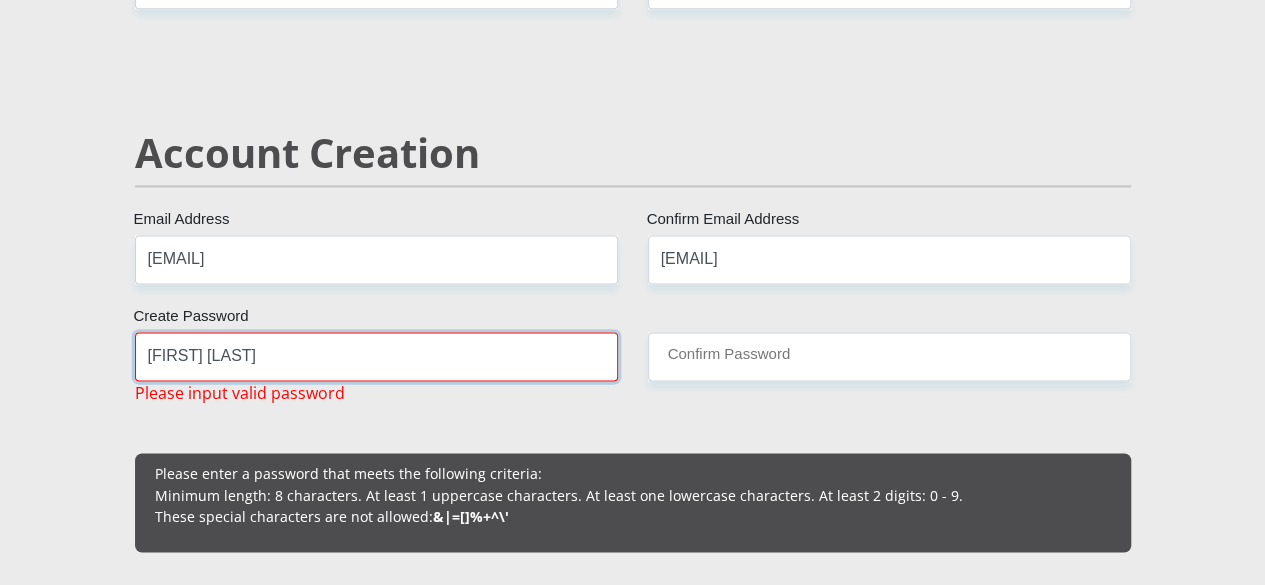 click on "[FIRST] [LAST]" at bounding box center [376, 356] 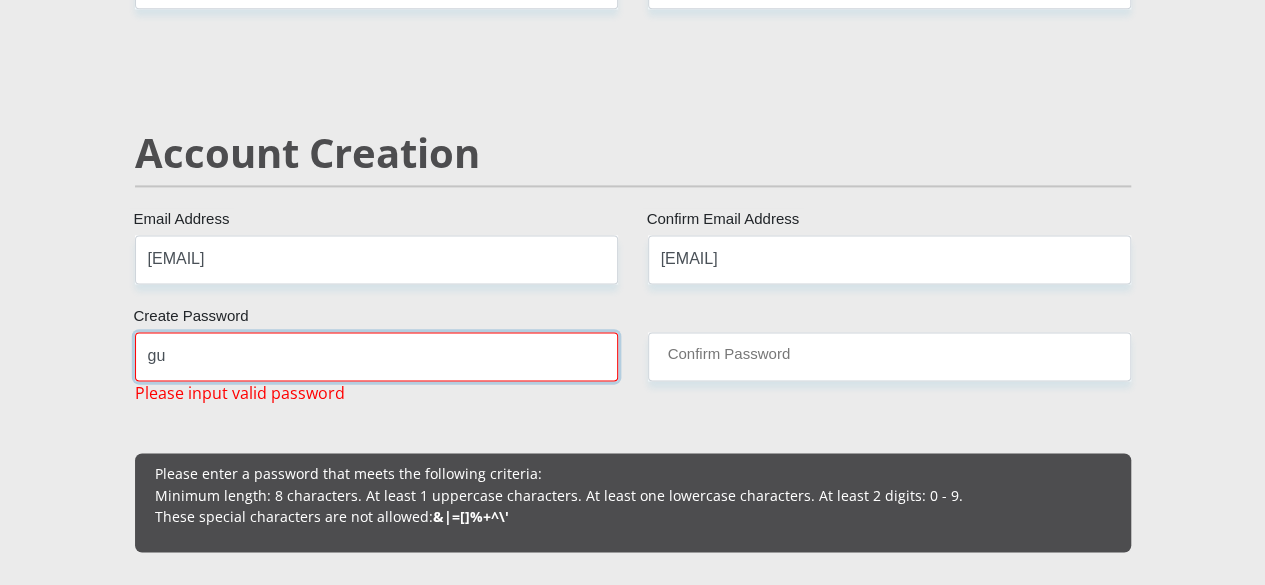 type on "g" 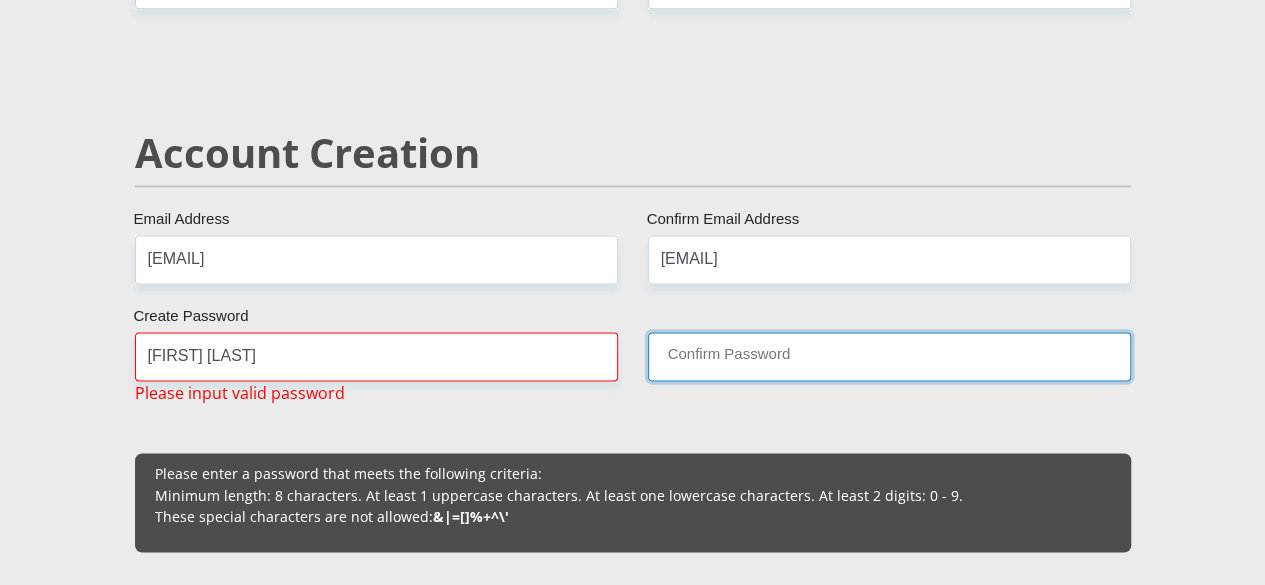 click on "Confirm Password" at bounding box center [889, 356] 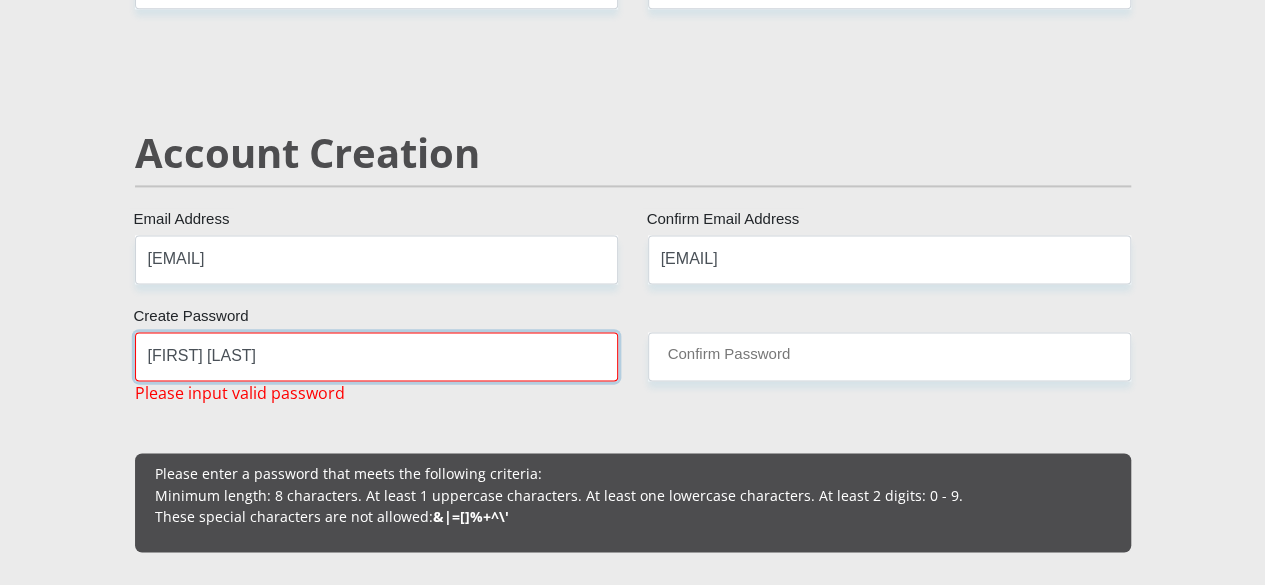click on "[FIRST] [LAST]" at bounding box center [376, 356] 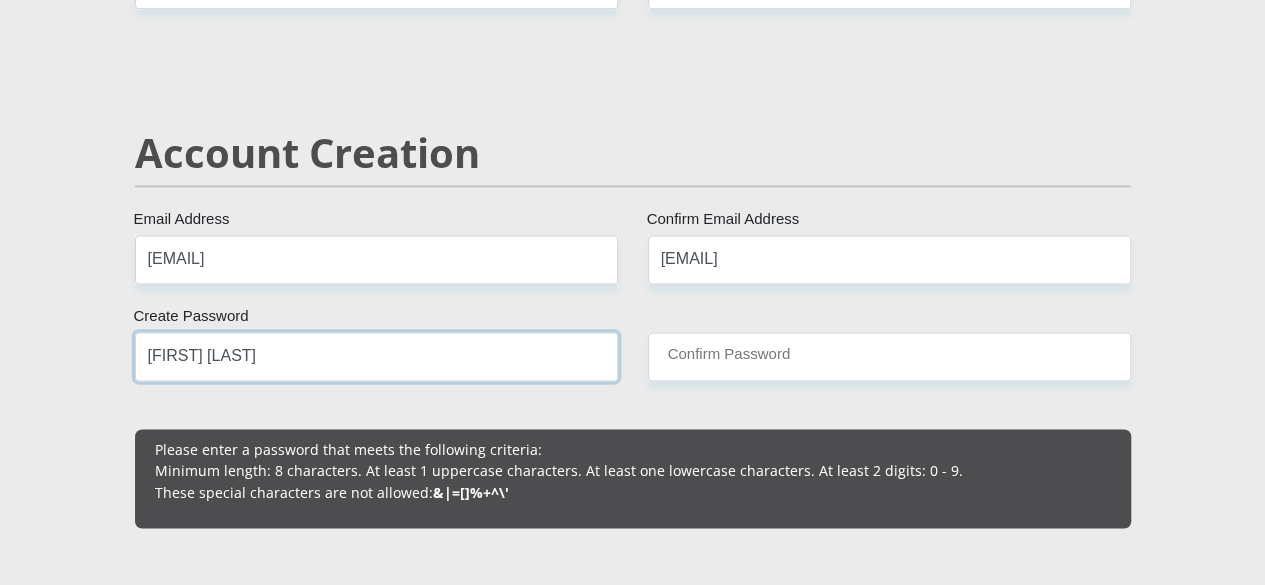 type on "[FIRST] [LAST]" 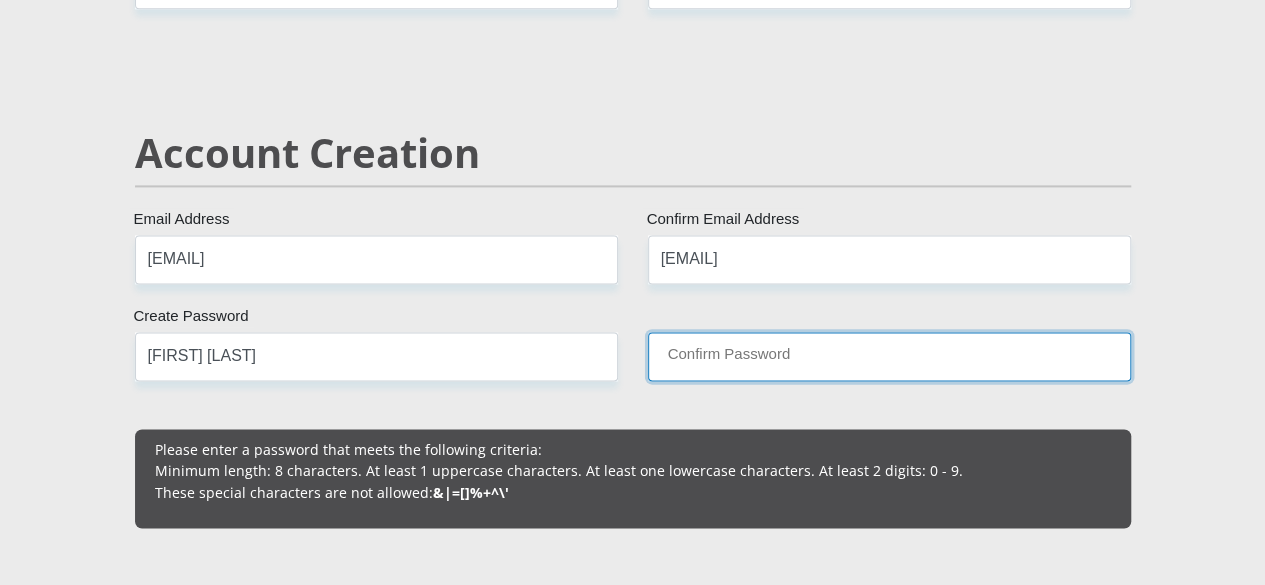 click on "Confirm Password" at bounding box center (889, 356) 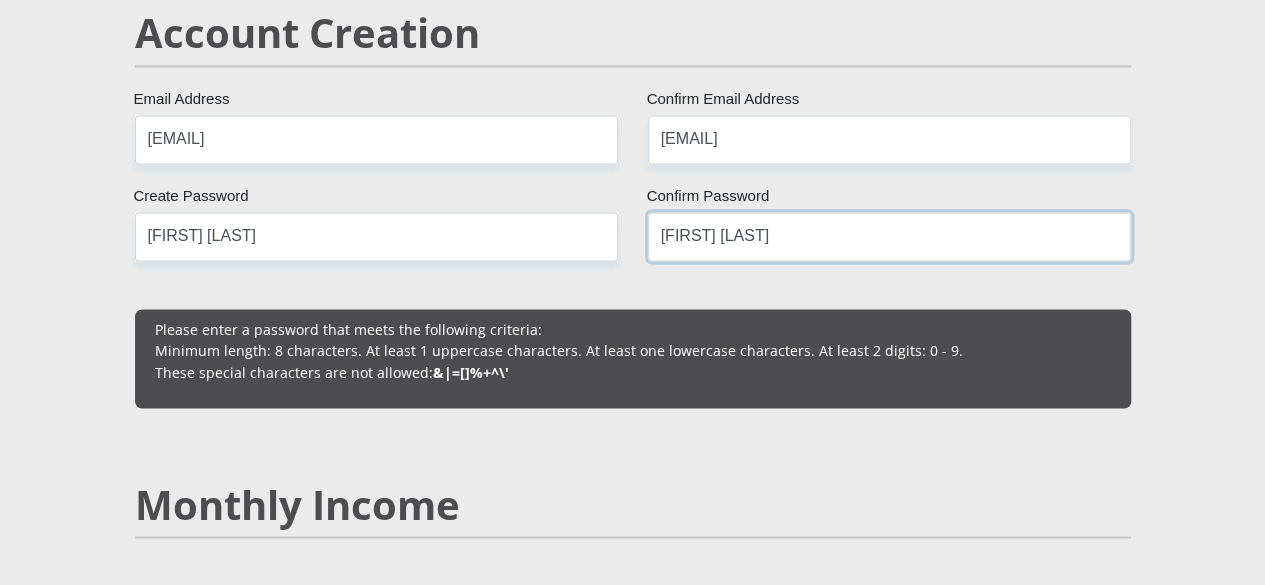 scroll, scrollTop: 1600, scrollLeft: 0, axis: vertical 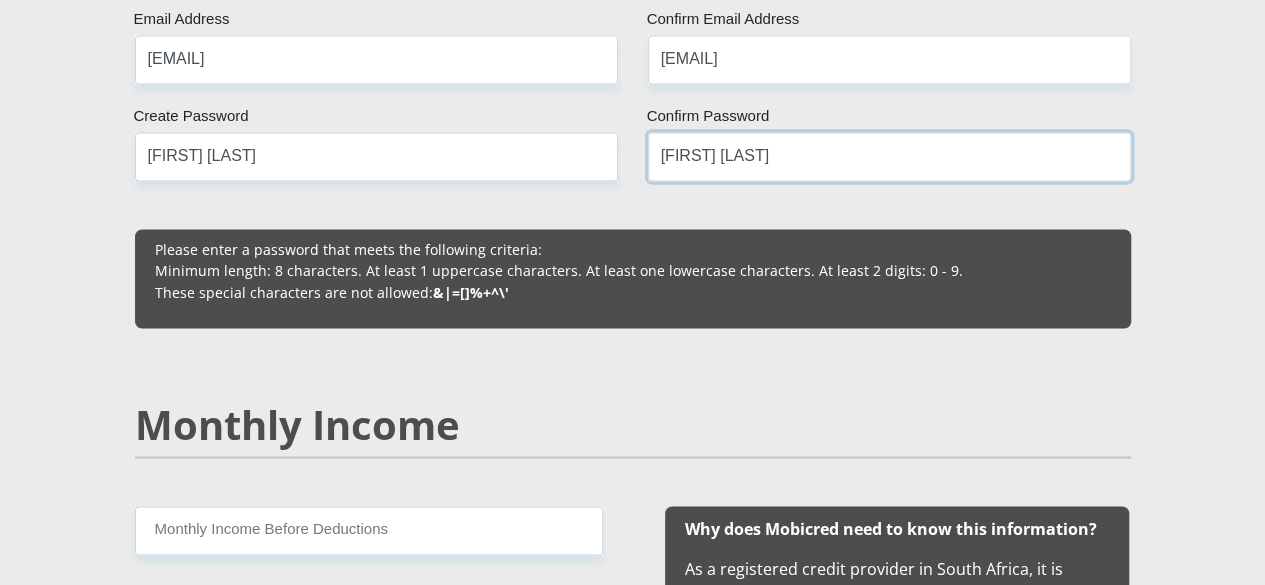 type on "[FIRST] [LAST]" 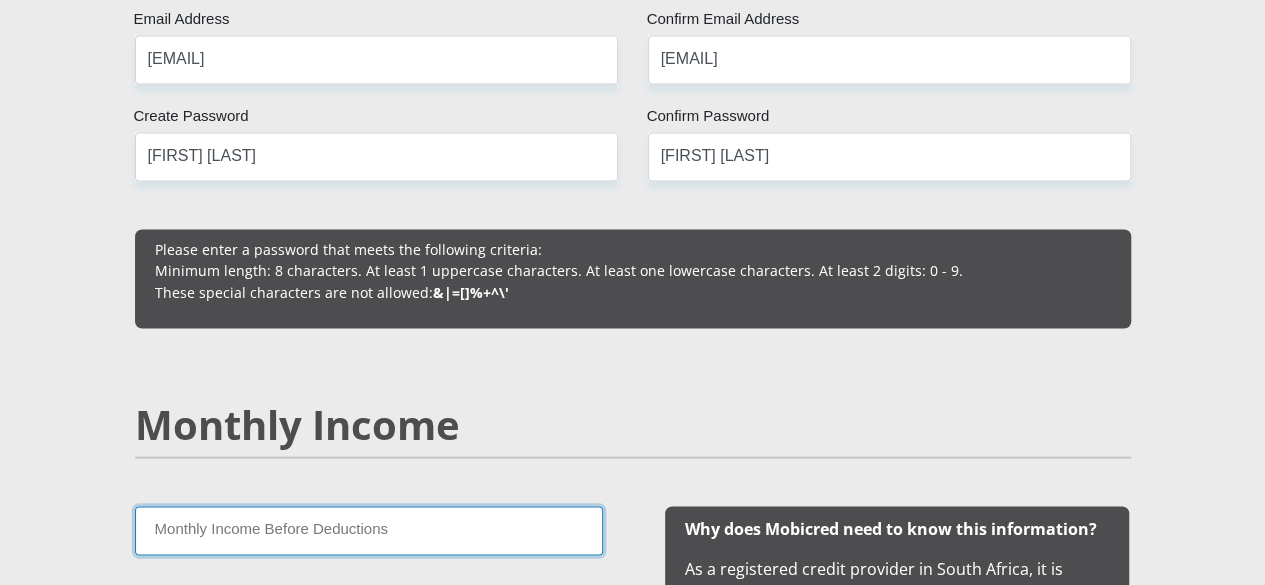 click on "Monthly Income Before Deductions" at bounding box center (369, 530) 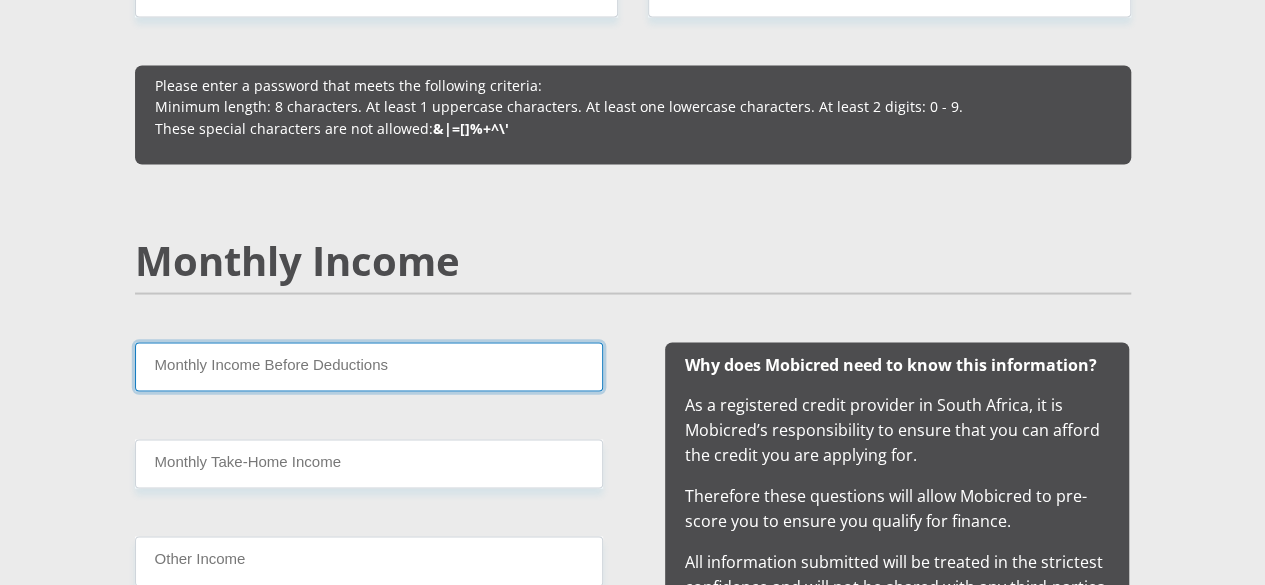 scroll, scrollTop: 1800, scrollLeft: 0, axis: vertical 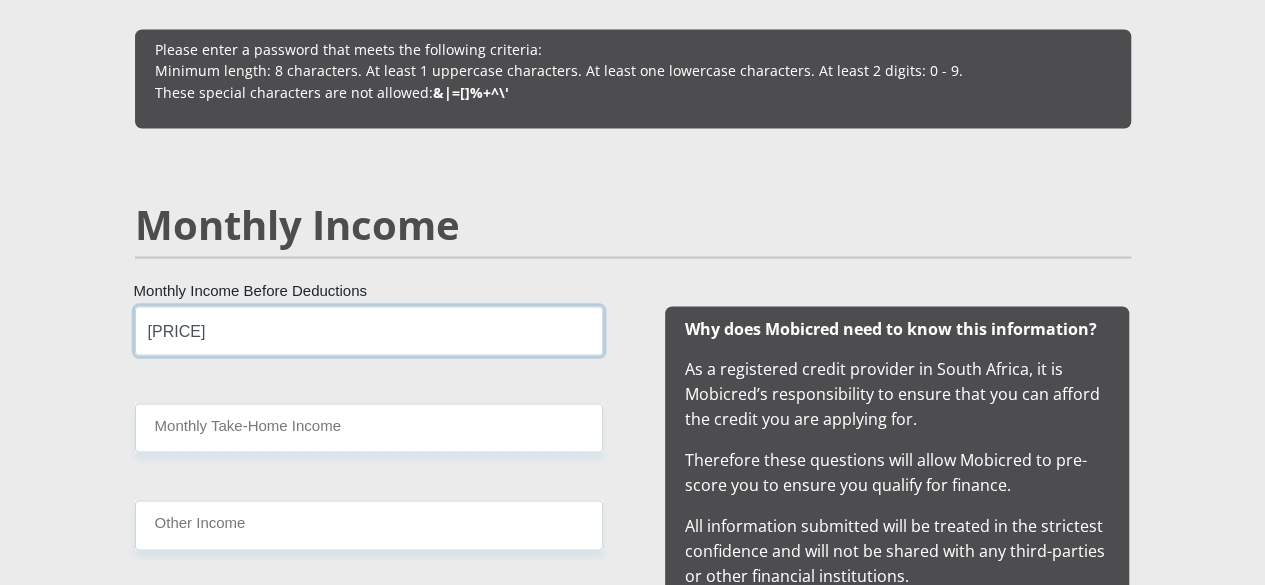 type on "[PRICE]" 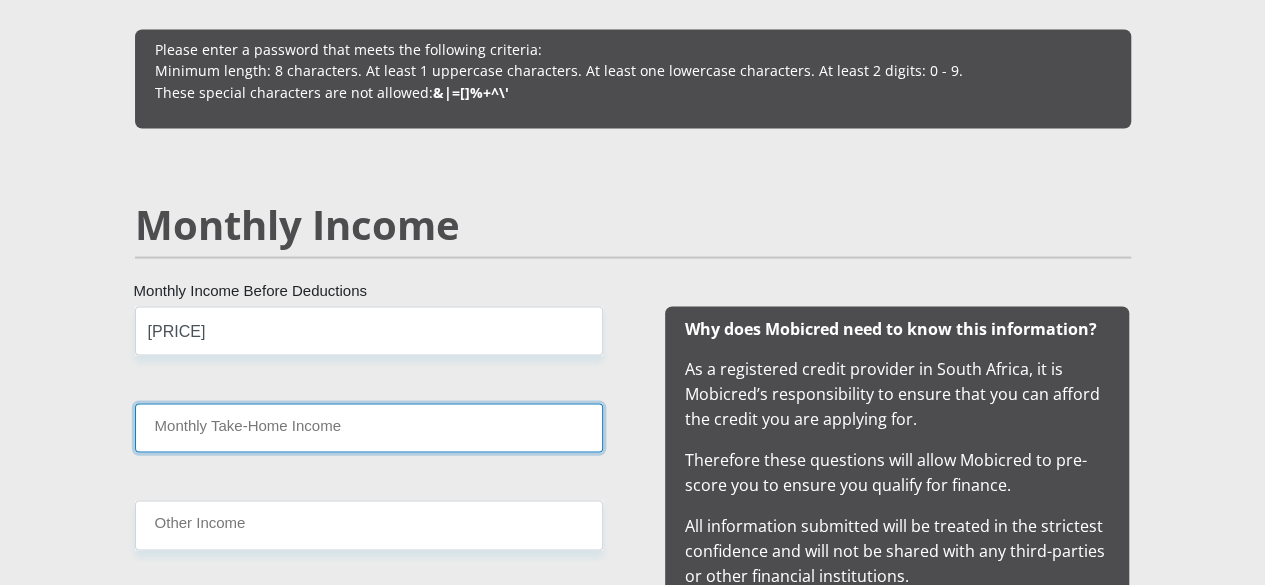 click on "Monthly Take-Home Income" at bounding box center [369, 427] 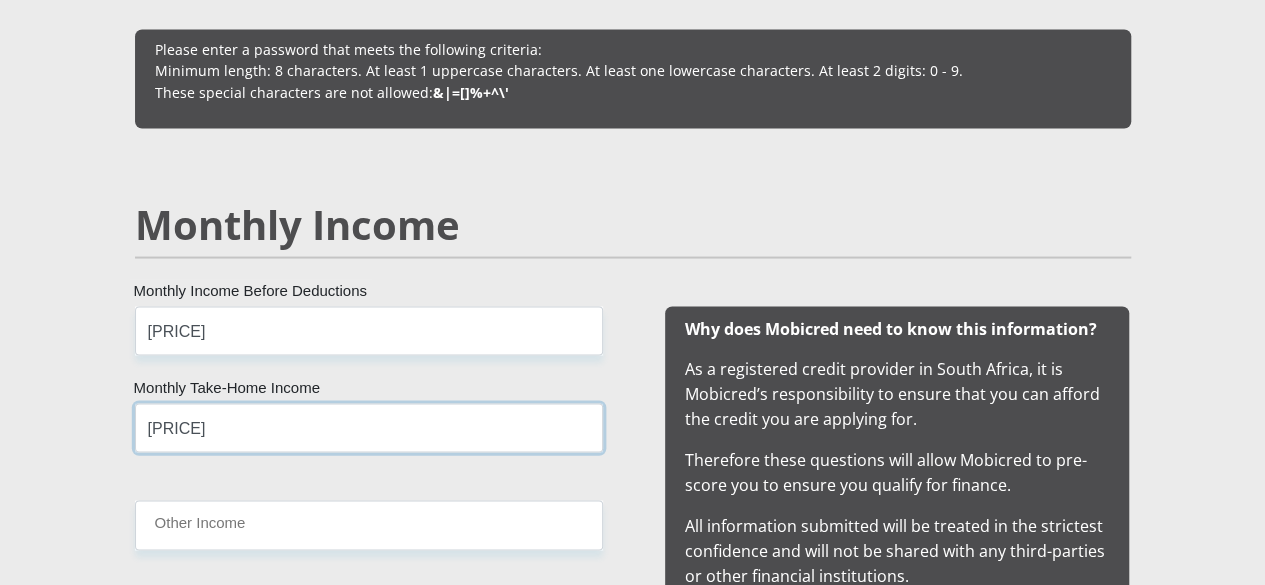 type on "[PRICE]" 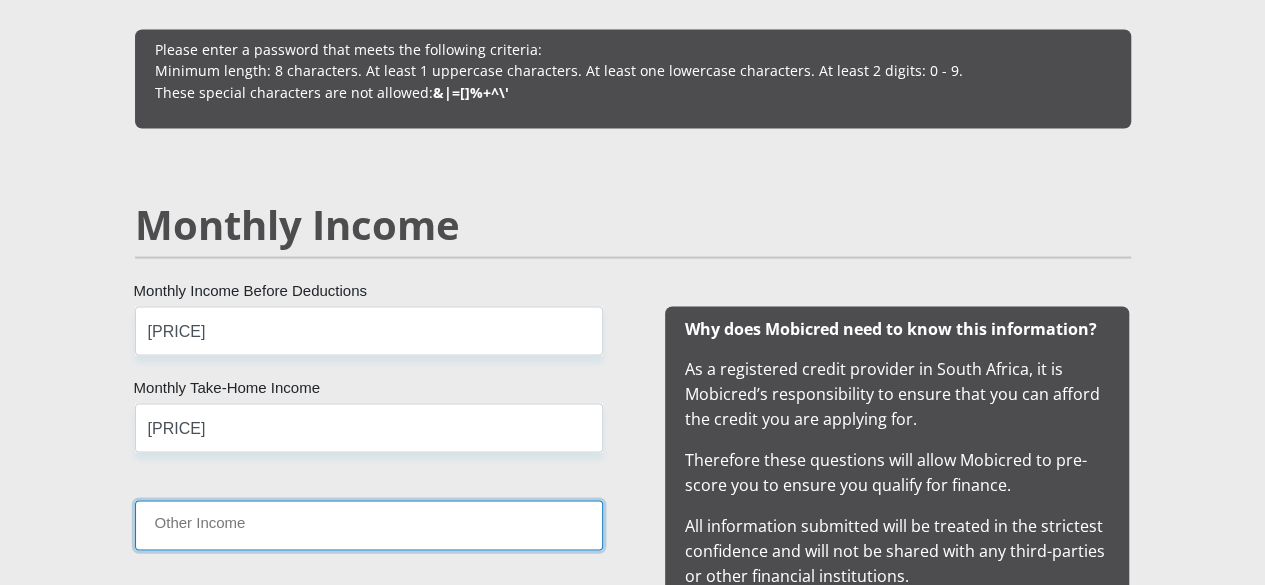 click on "Other Income" at bounding box center [369, 524] 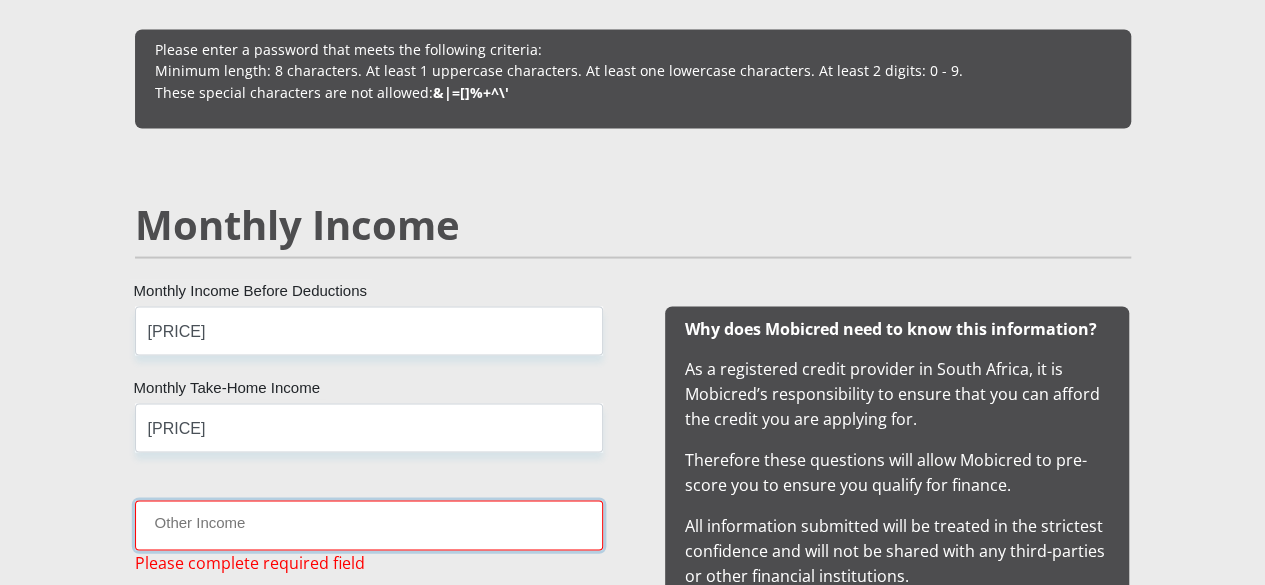 type on "0" 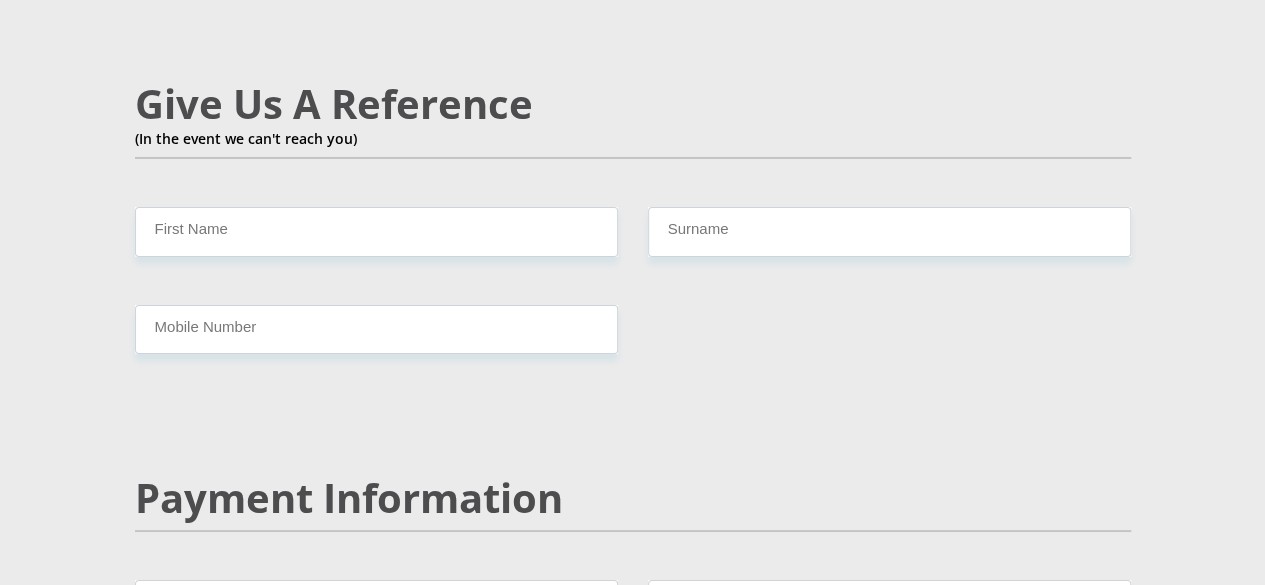 scroll, scrollTop: 3600, scrollLeft: 0, axis: vertical 